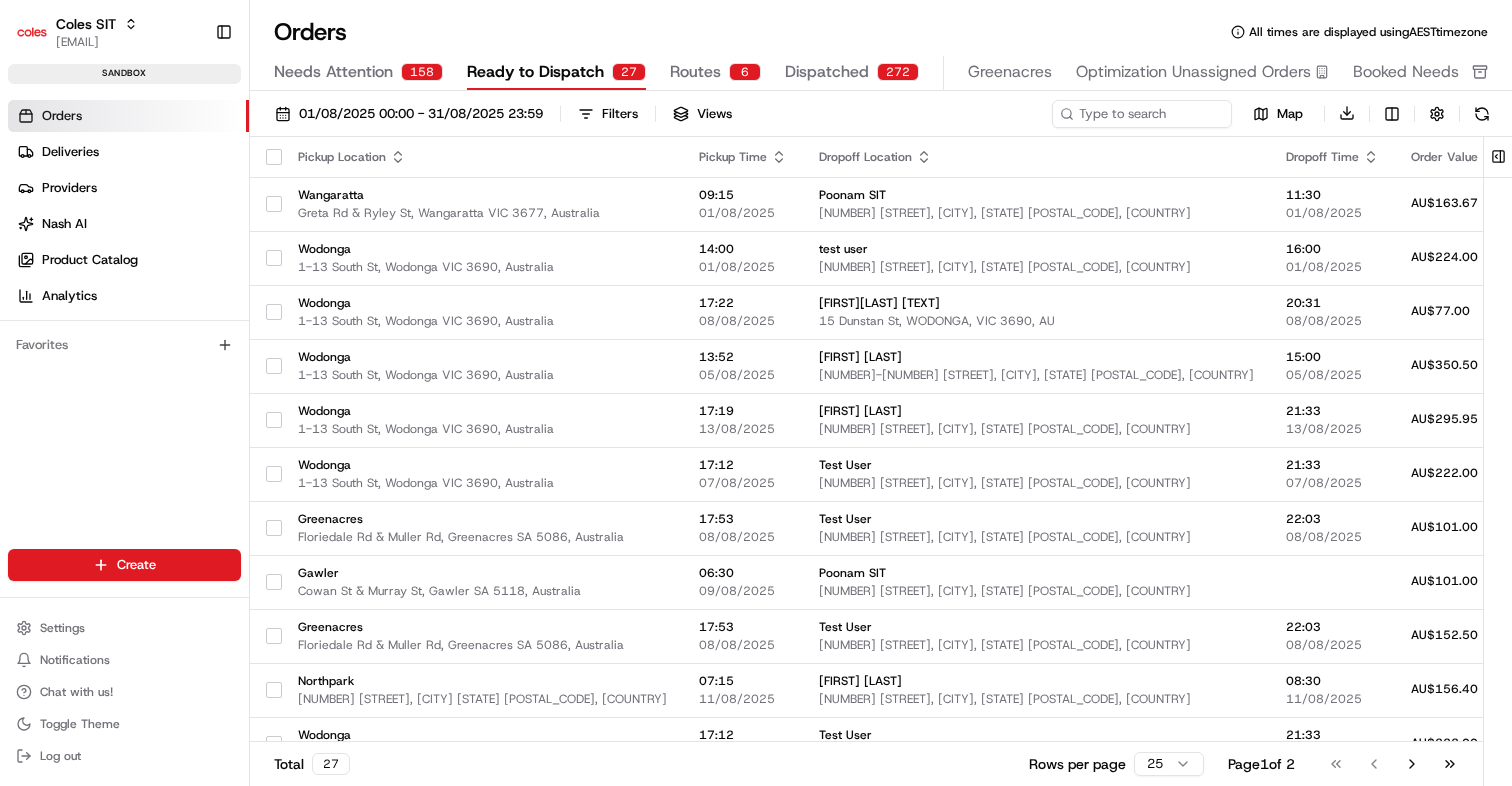 scroll, scrollTop: 0, scrollLeft: 0, axis: both 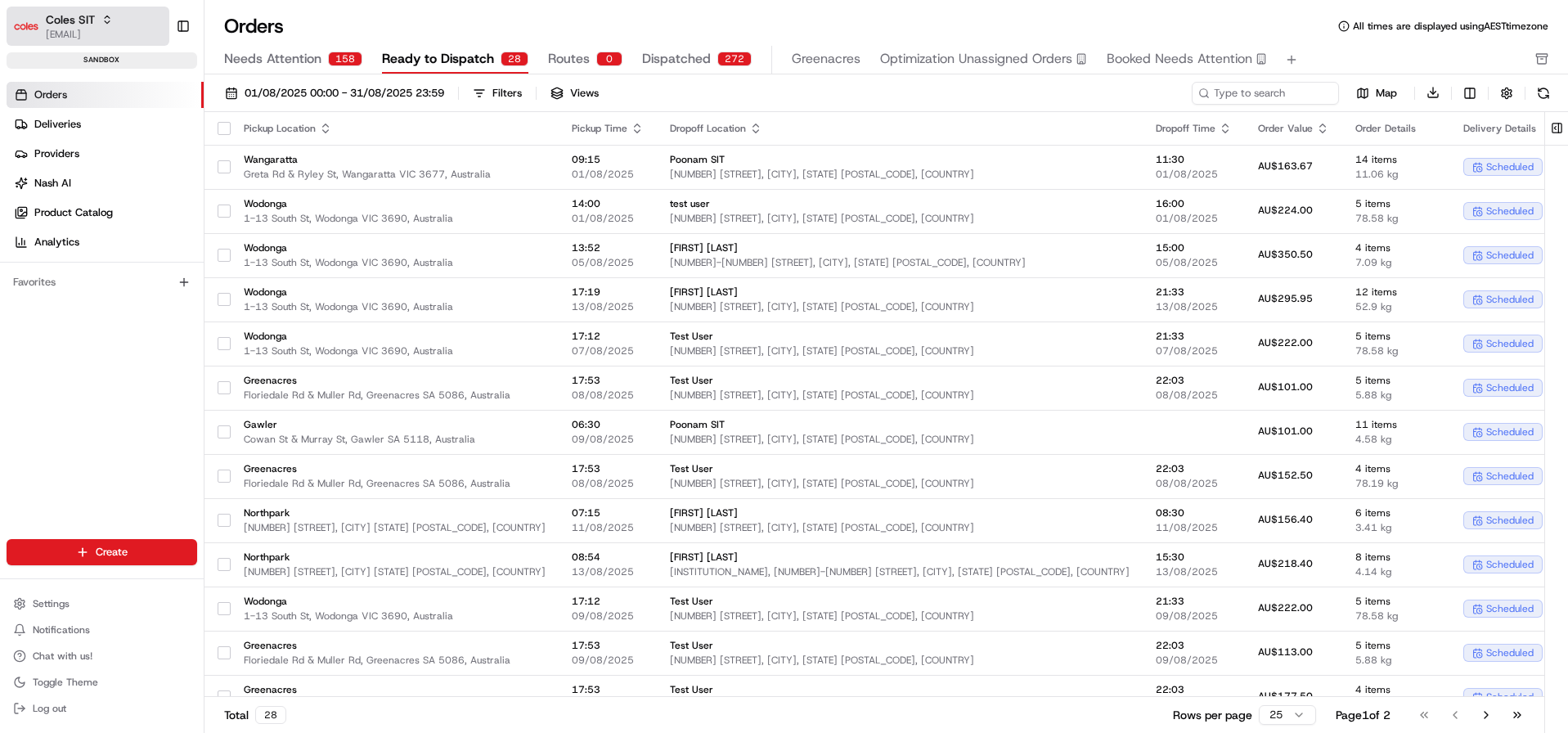 click on "Coles SIT" at bounding box center [79, 20] 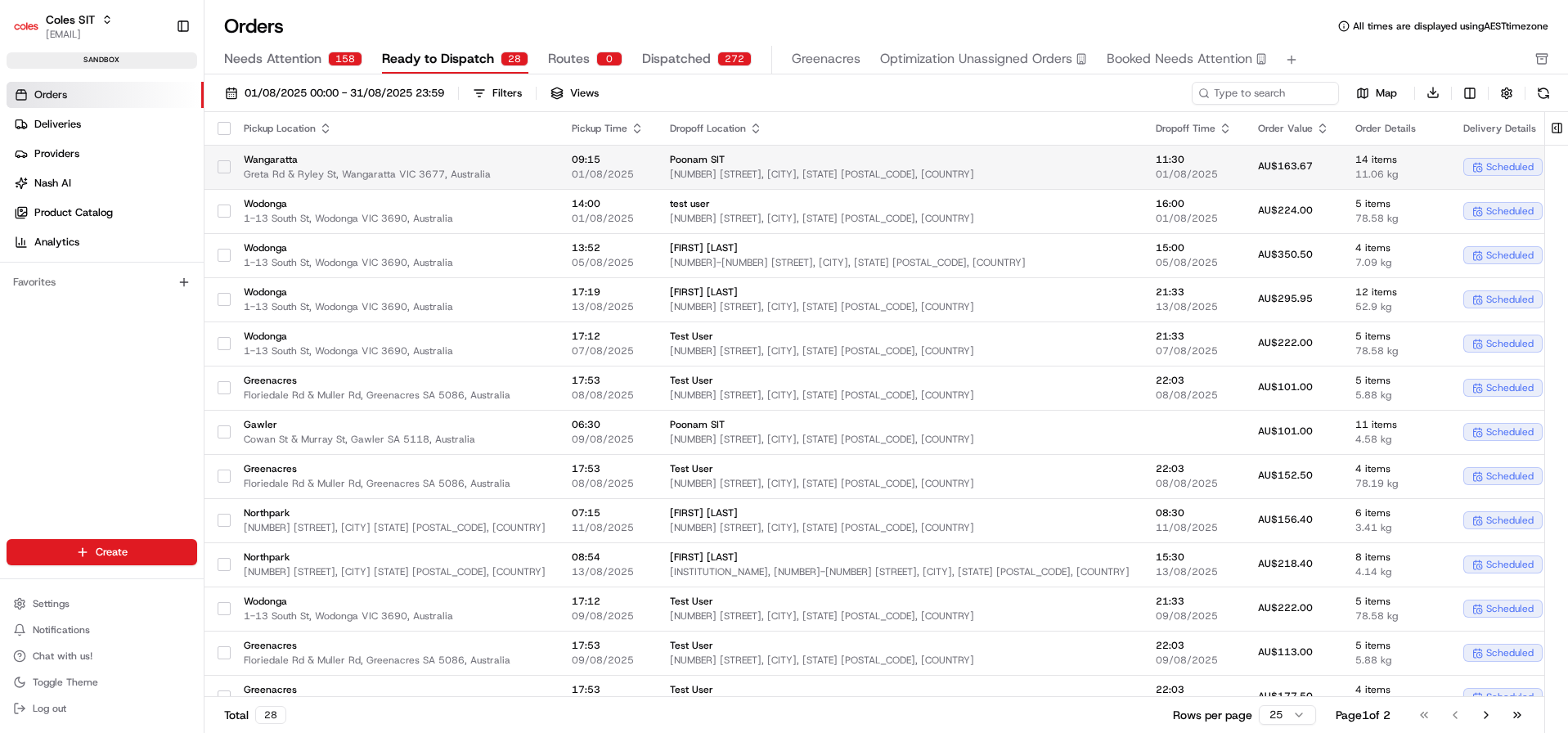 click on "Wangaratta Greta Rd & Ryley St, Wangaratta VIC 3677, Australia" at bounding box center [394, 167] 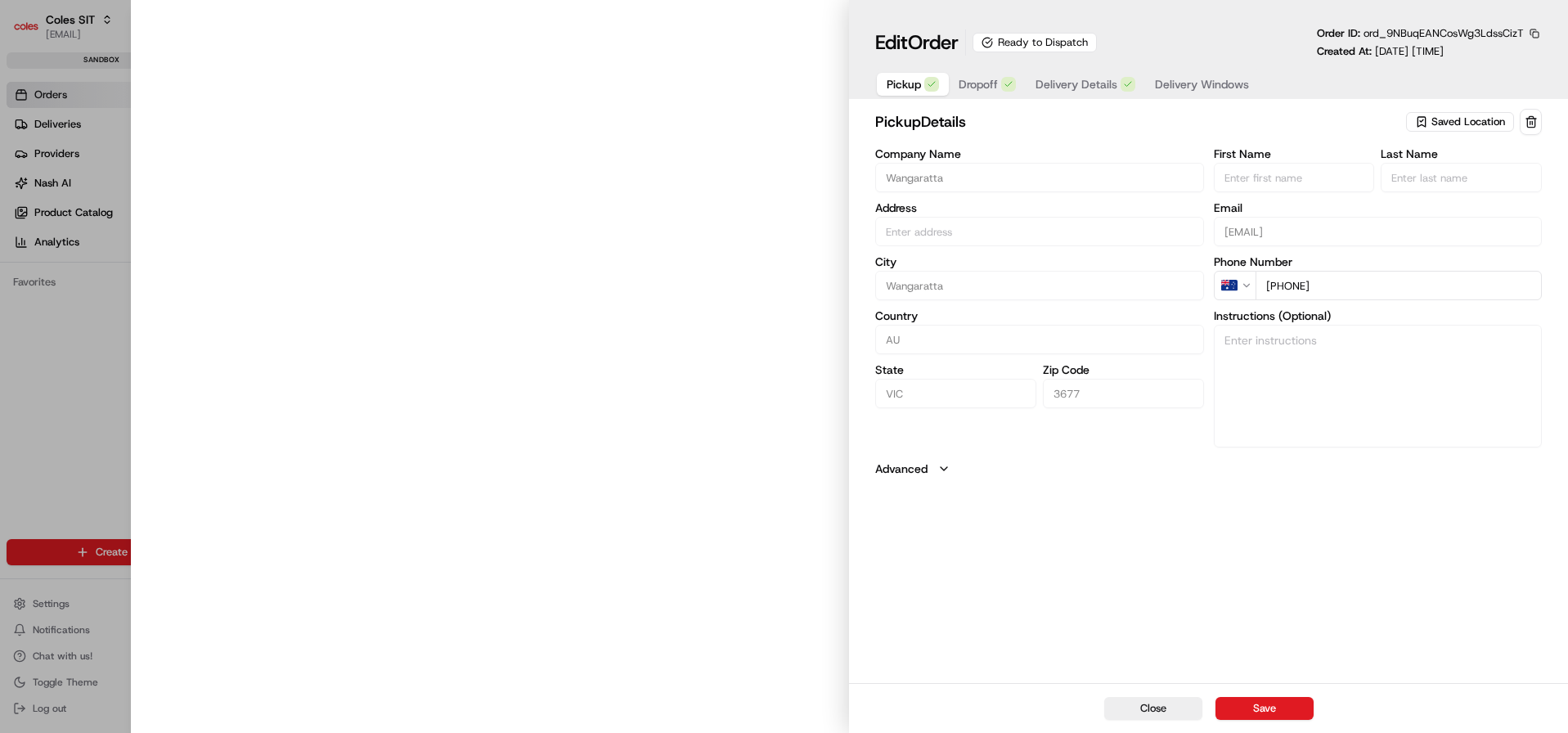 type on "Greta Rd & Ryley St, Wangaratta VIC 3677, Australia" 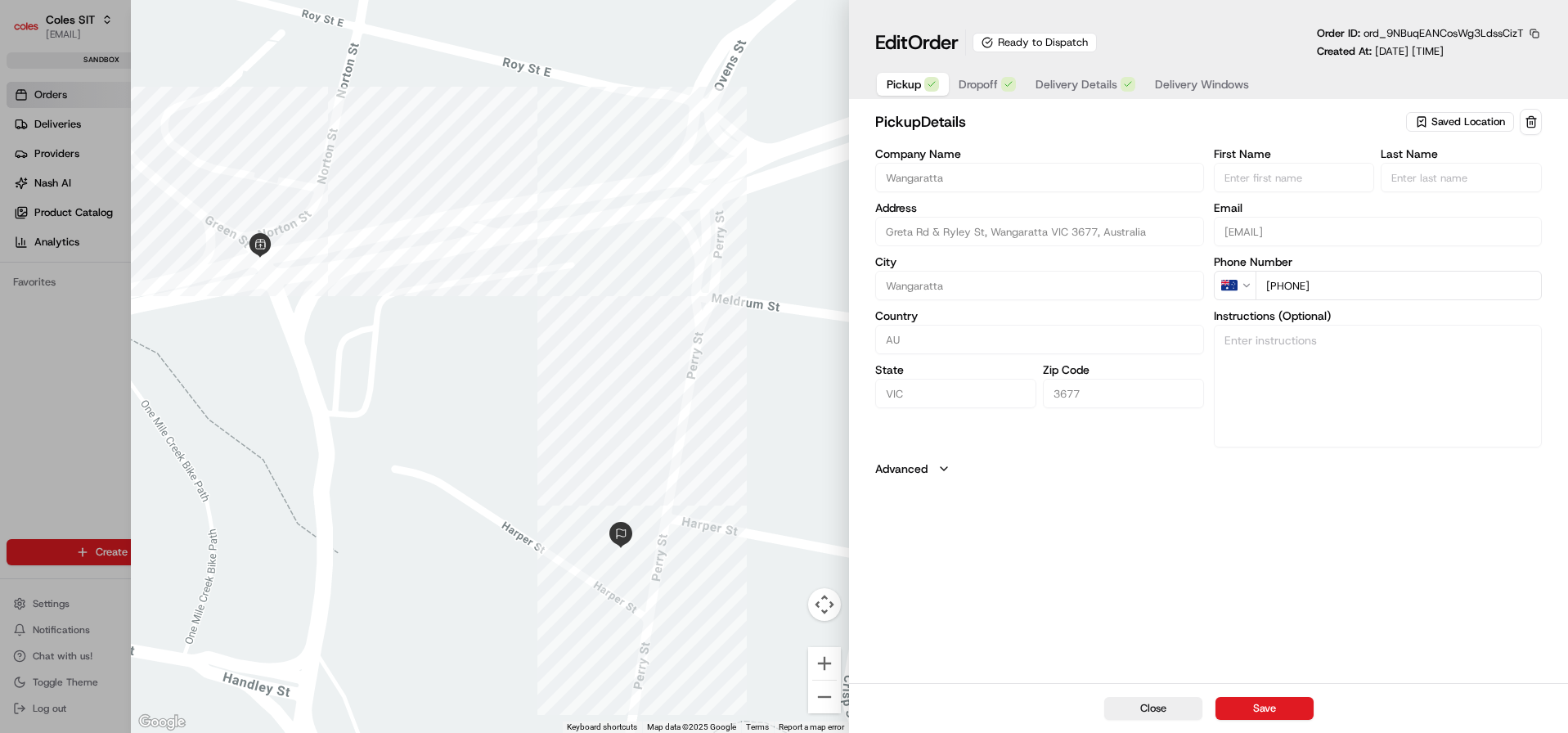 type 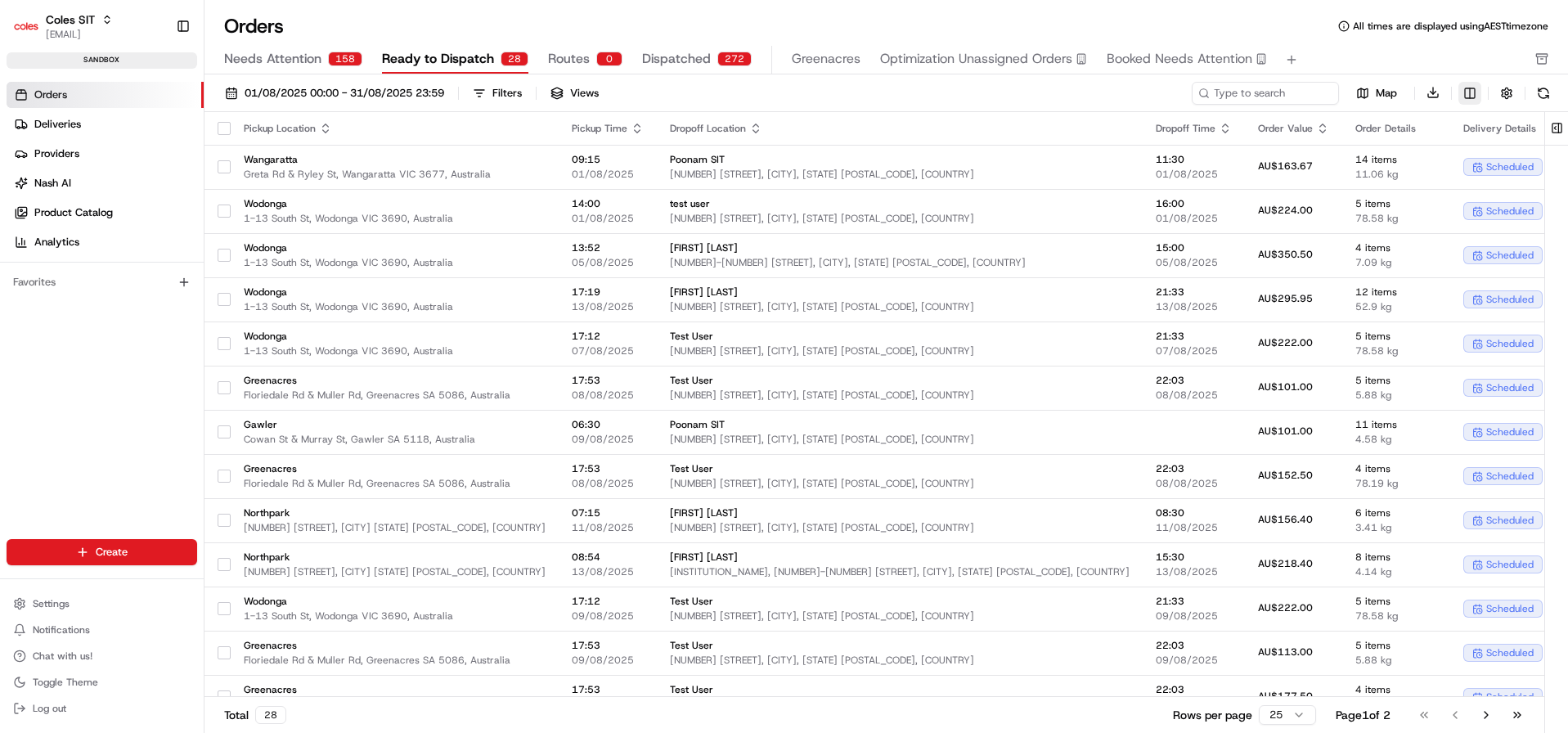 click on "Map Download" at bounding box center (1373, 92) 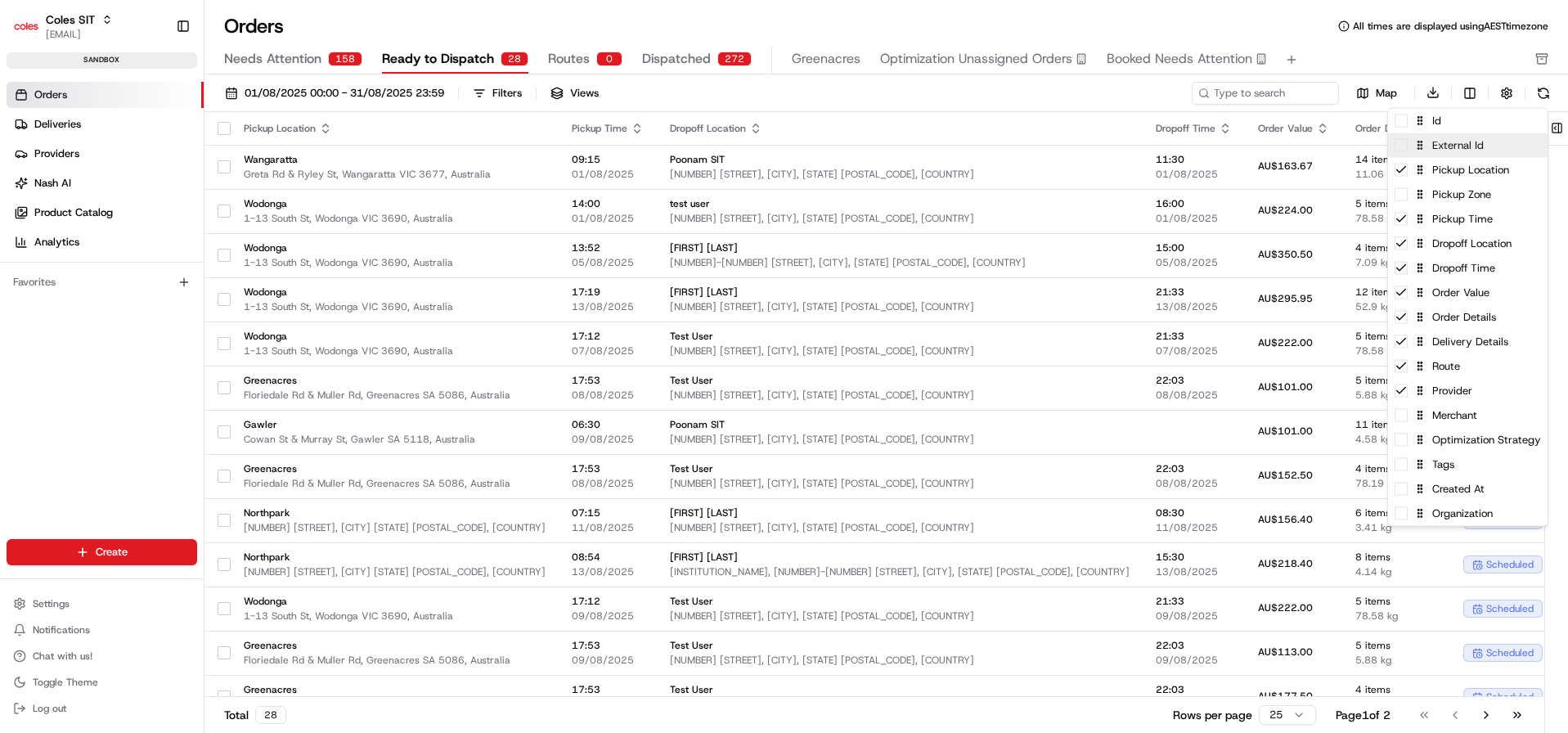 click at bounding box center [1401, 146] 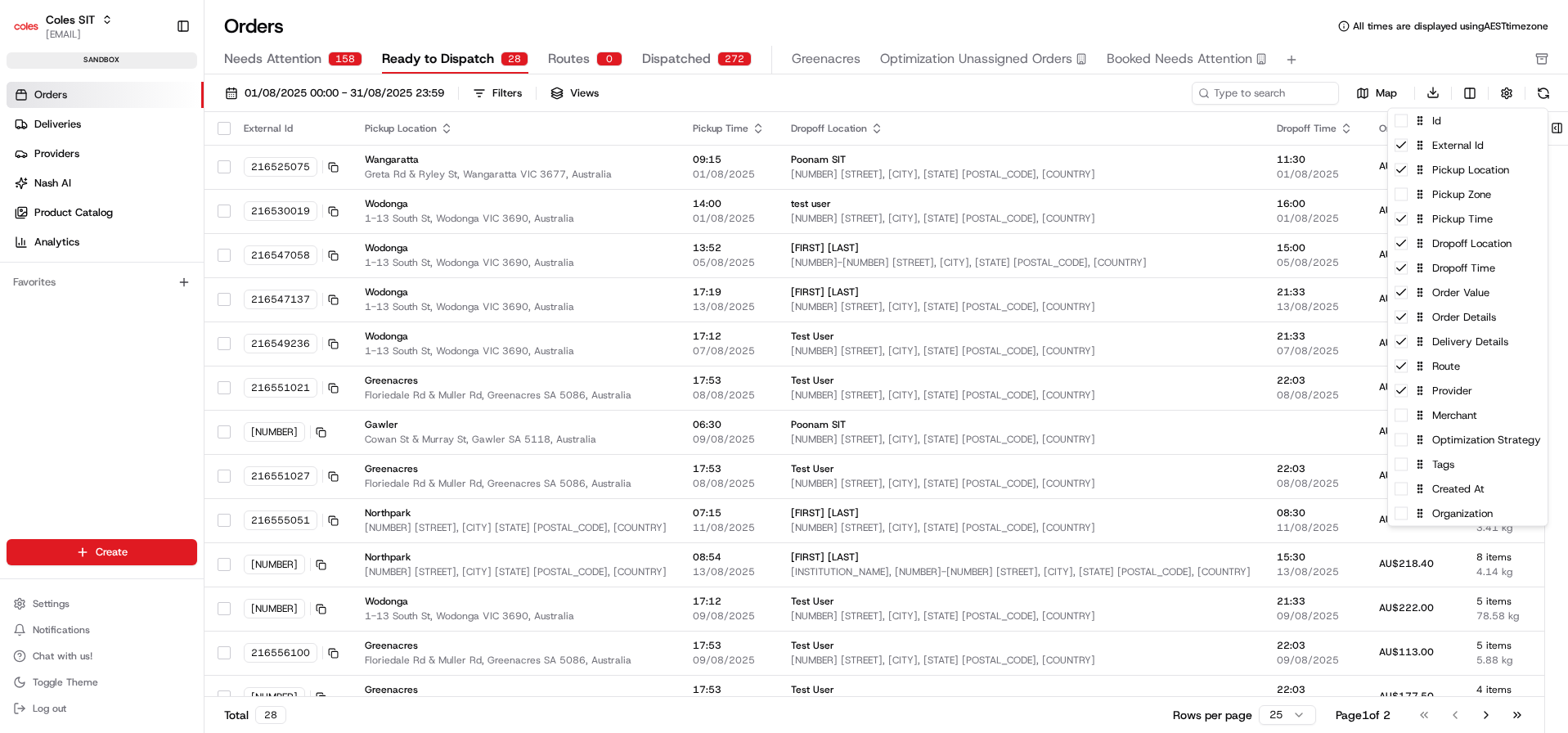 click on "Coles SIT [EMAIL] Toggle Sidebar sandbox Orders Deliveries Providers Nash AI Product Catalog Analytics Favorites Main Menu Members & Organization Organization Users Roles Preferences Customization Portal Tracking Orchestration Automations Dispatch Strategy Optimization Strategy Shipping Labels Manifest Locations Pickup Locations Dropoff Locations Zones Shifts Delivery Windows Billing Billing Refund Requests Integrations Notification Triggers Webhooks API Keys Request Logs Other Feature Flags Create Settings Notifications Chat with us! Toggle Theme Log out Orders All times are displayed using AEST timezone Needs Attention [NUMBER] Ready to Dispatch [NUMBER] Routes [NUMBER] Dispatched [NUMBER] [CITY] Optimization Unassigned Orders Booked Needs Attention [DATE] [DATE] Filters Views Map Download External Id Pickup Location Pickup Time Dropoff Location Dropoff Time Order Value Order Details Delivery Details Route Provider Actions [NUMBER] [CITY] [TIME] [DATE] [EMAIL] [TIME]" at bounding box center (784, 366) 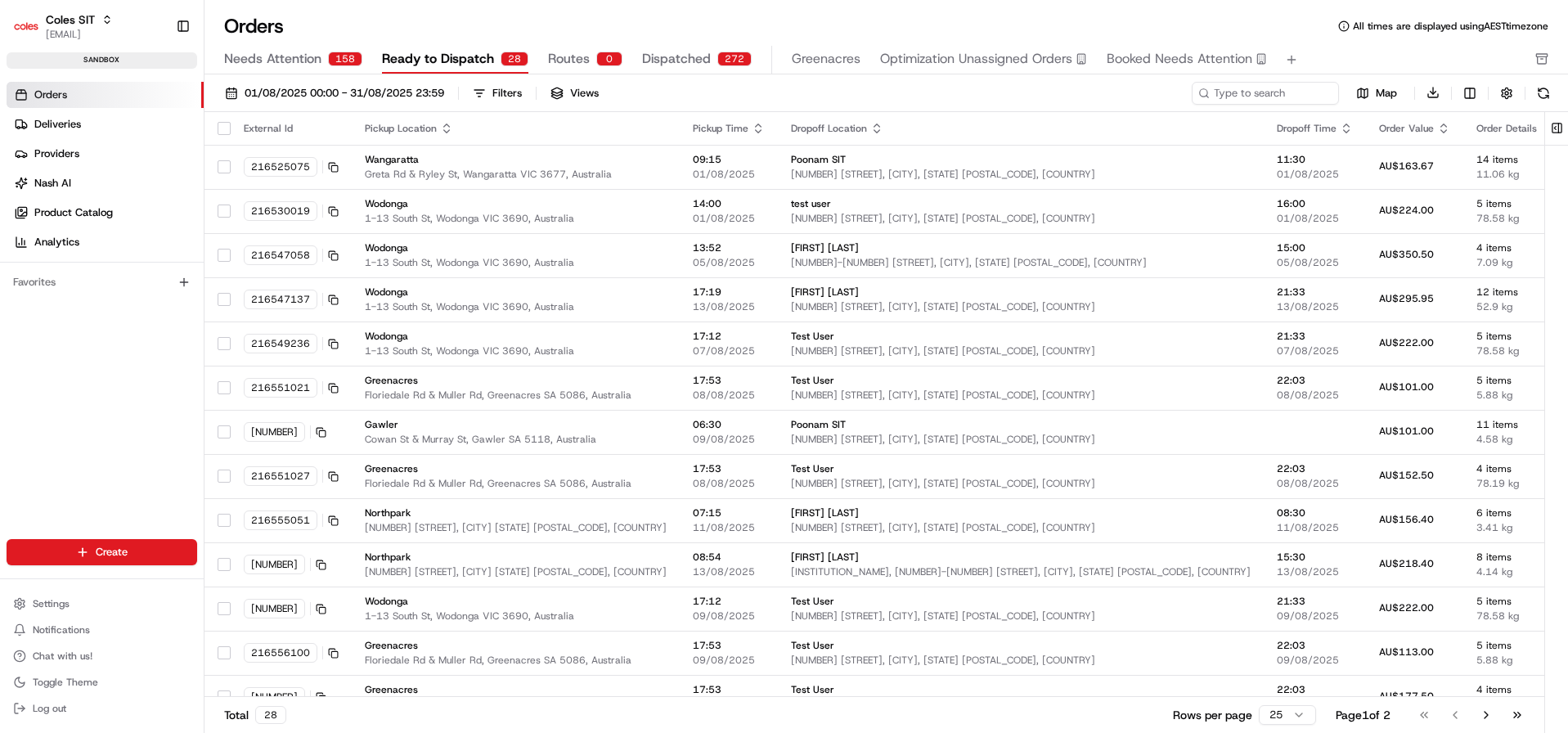 click 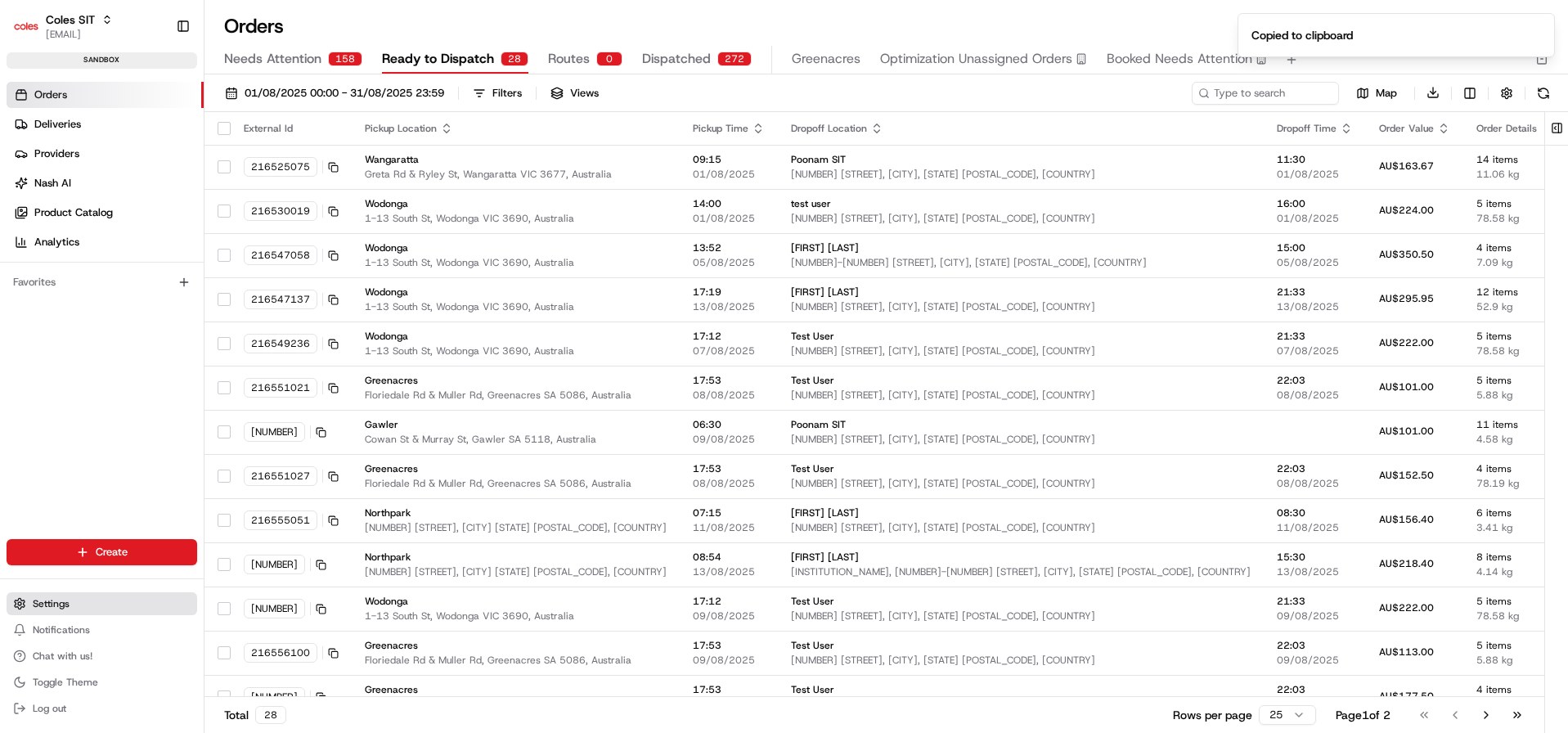 click on "Settings" at bounding box center (101, 604) 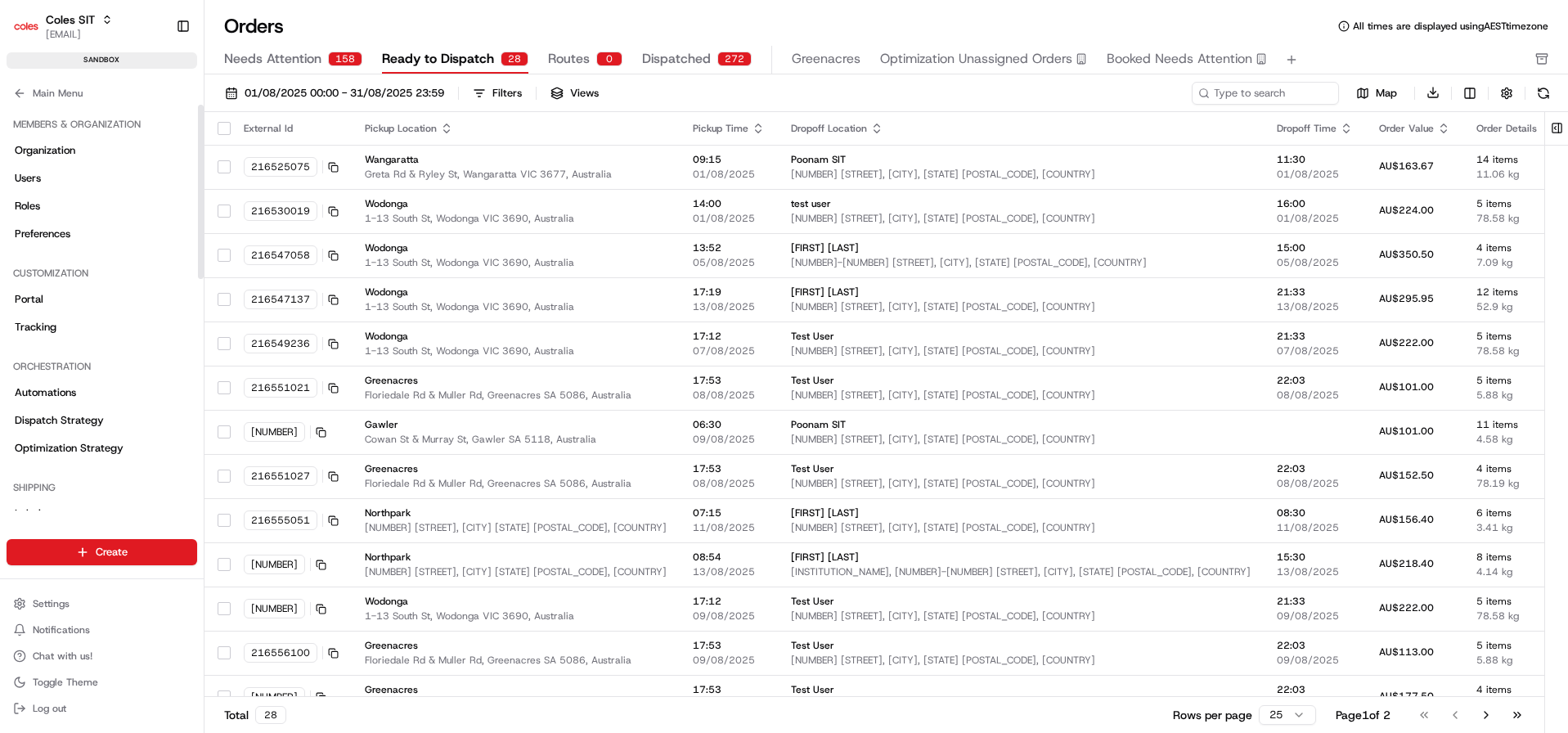 scroll, scrollTop: 535, scrollLeft: 0, axis: vertical 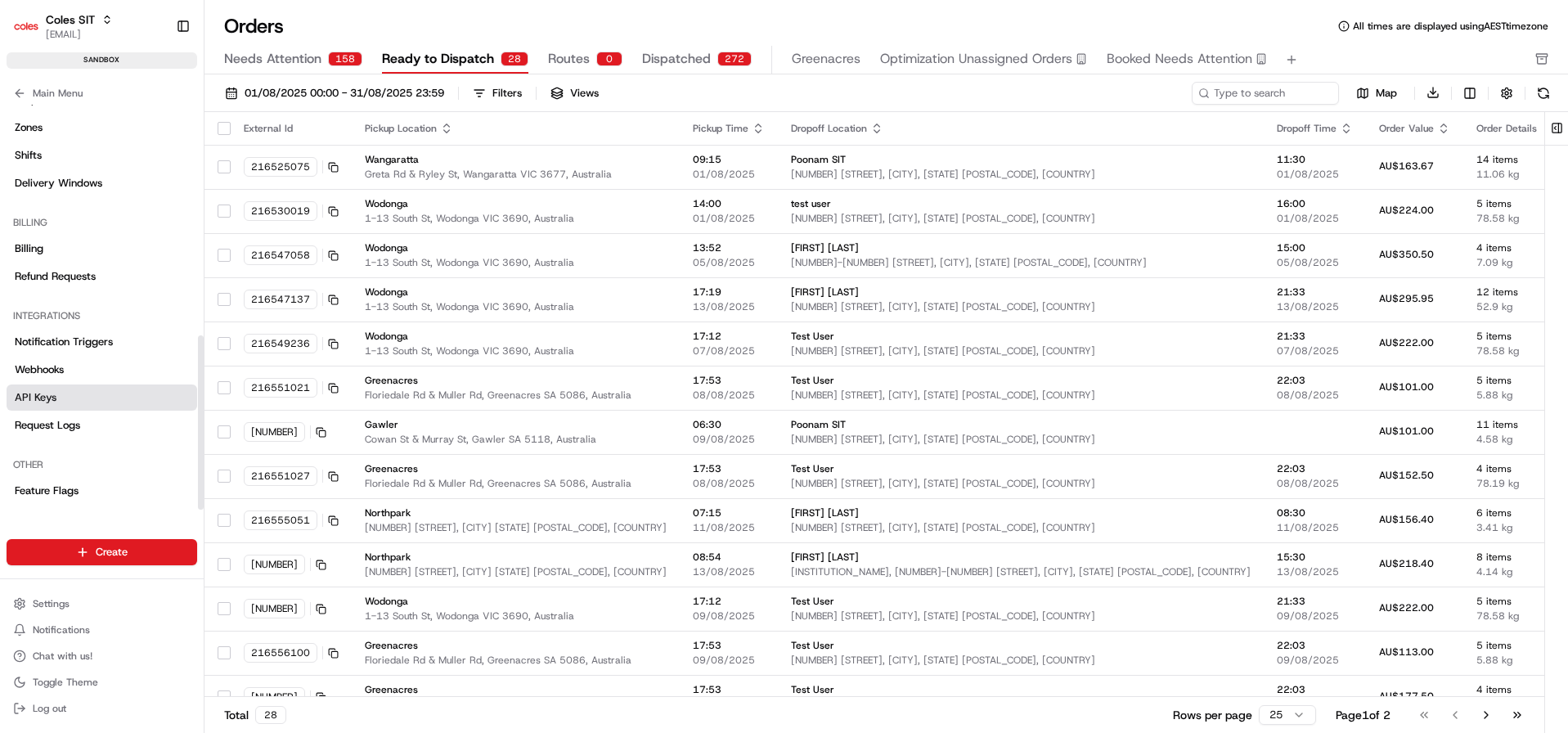 click on "API Keys" at bounding box center (35, 398) 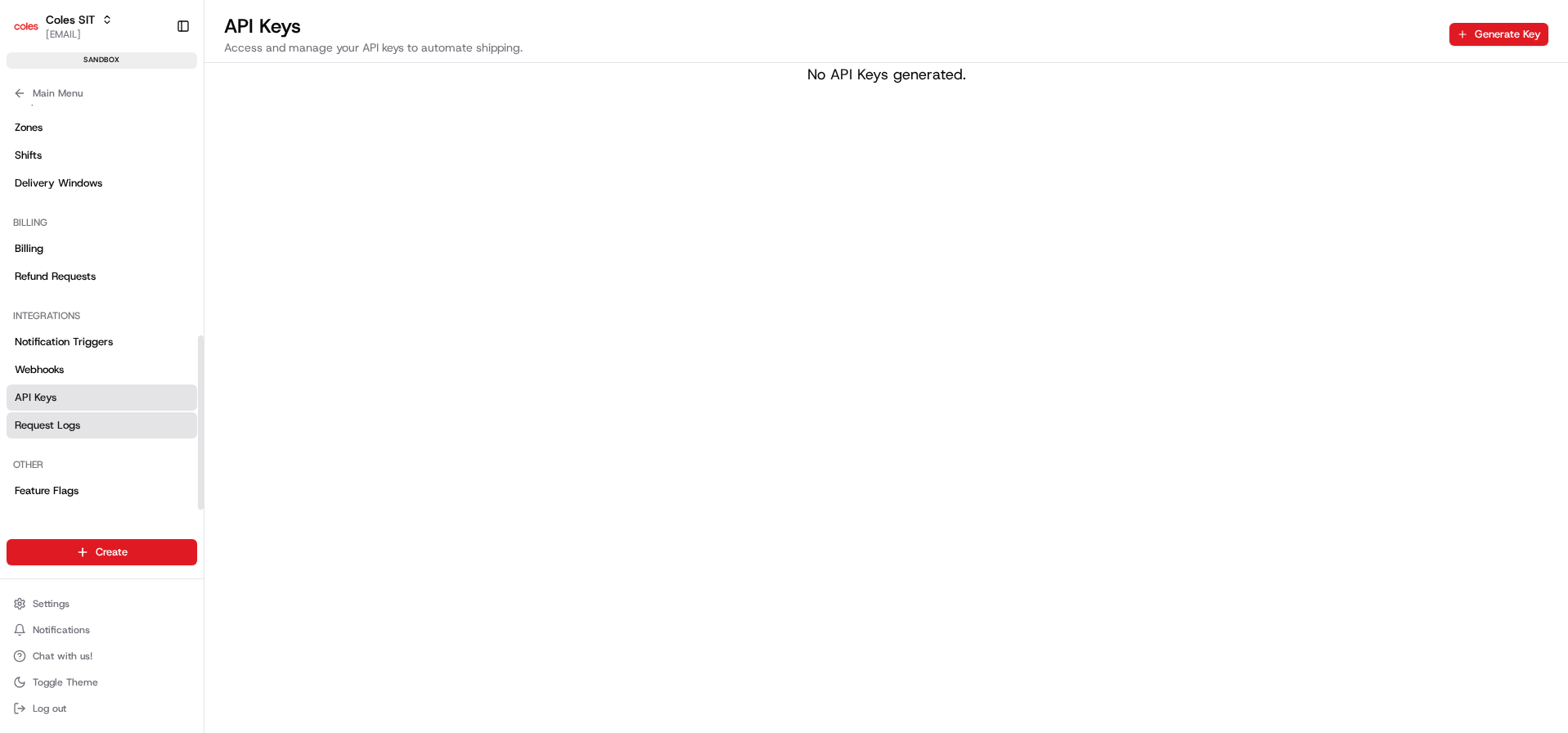 click on "Request Logs" at bounding box center [47, 425] 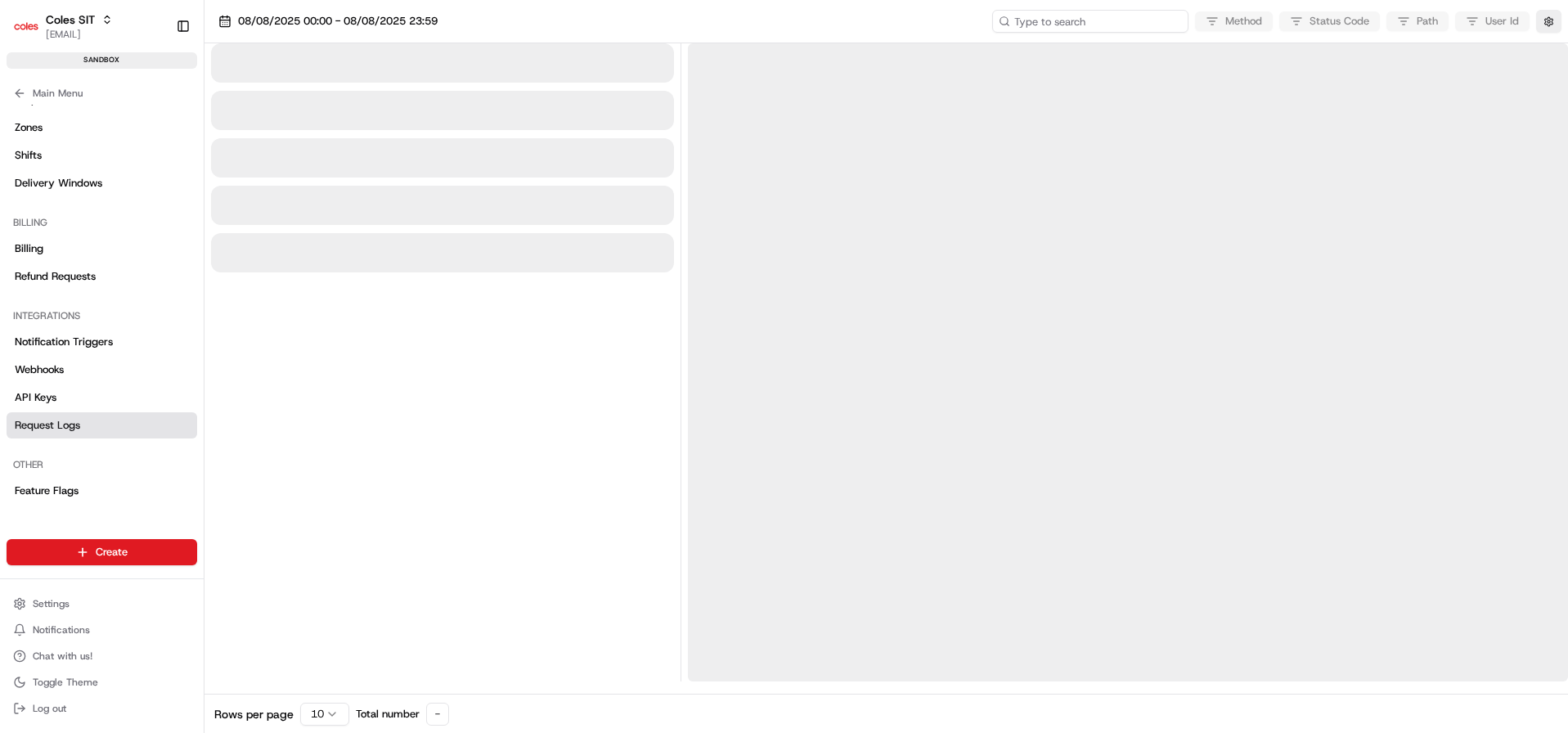 click at bounding box center (1090, 21) 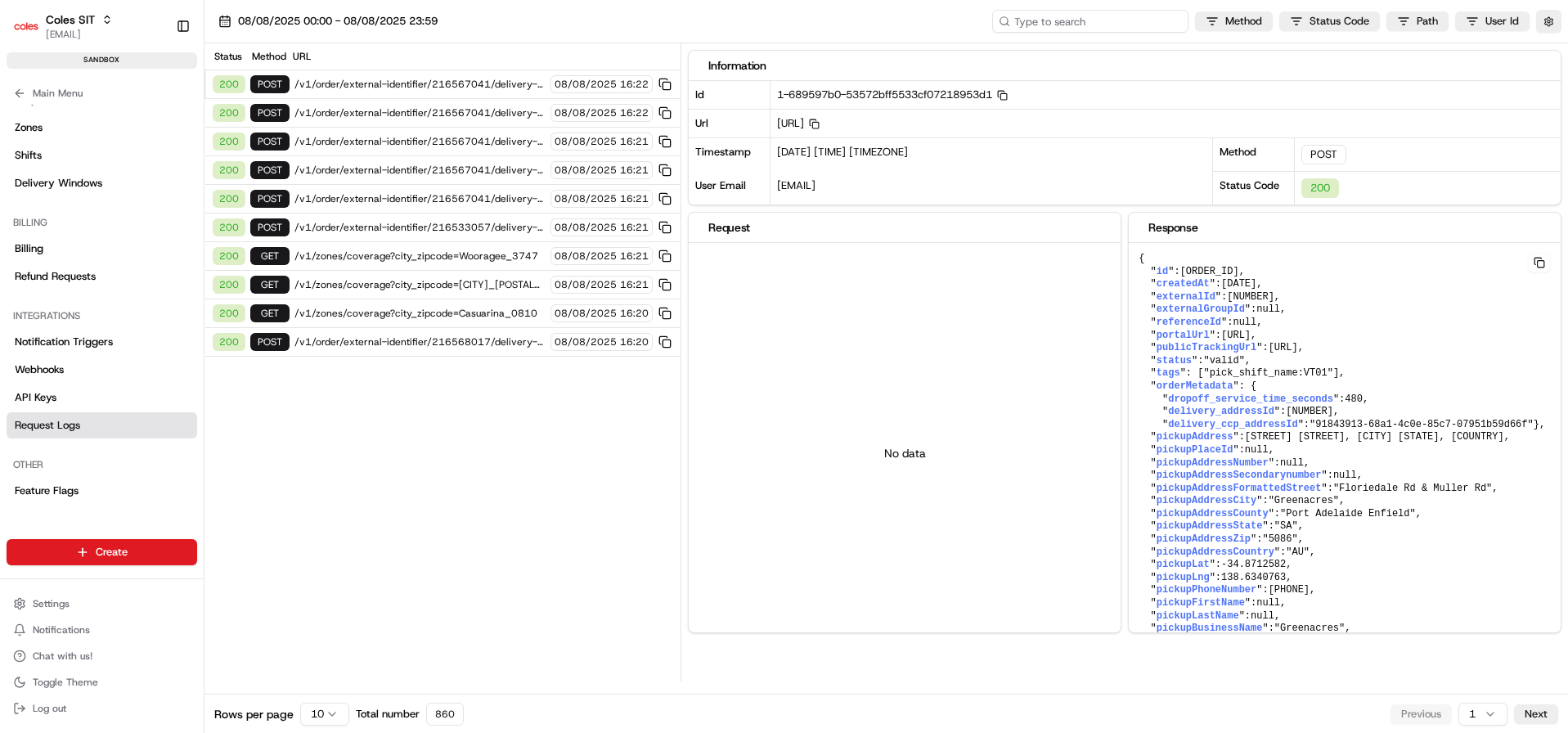 paste on "216525075" 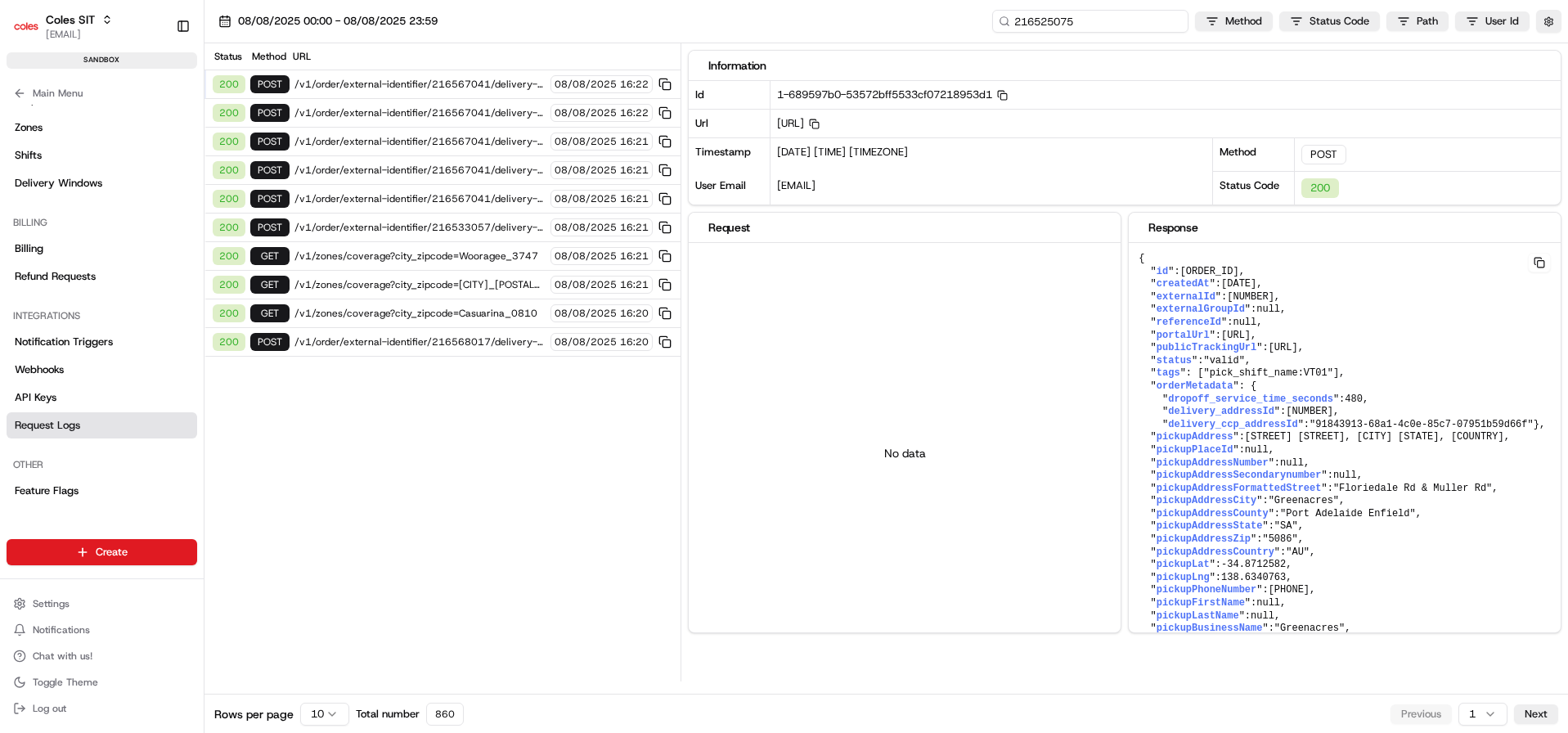 type on "216525075" 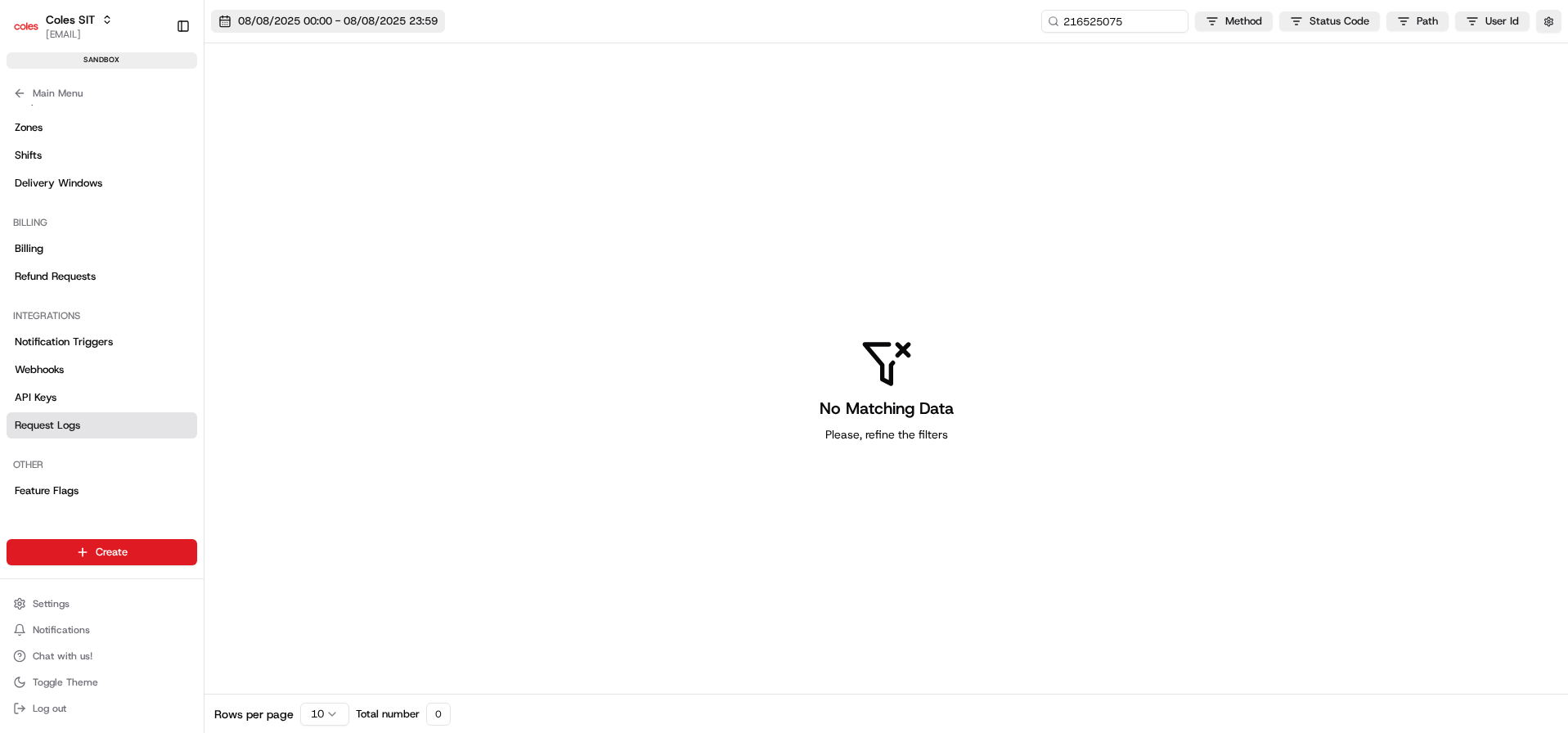 click on "08/08/2025 00:00 - 08/08/2025 23:59" at bounding box center [328, 21] 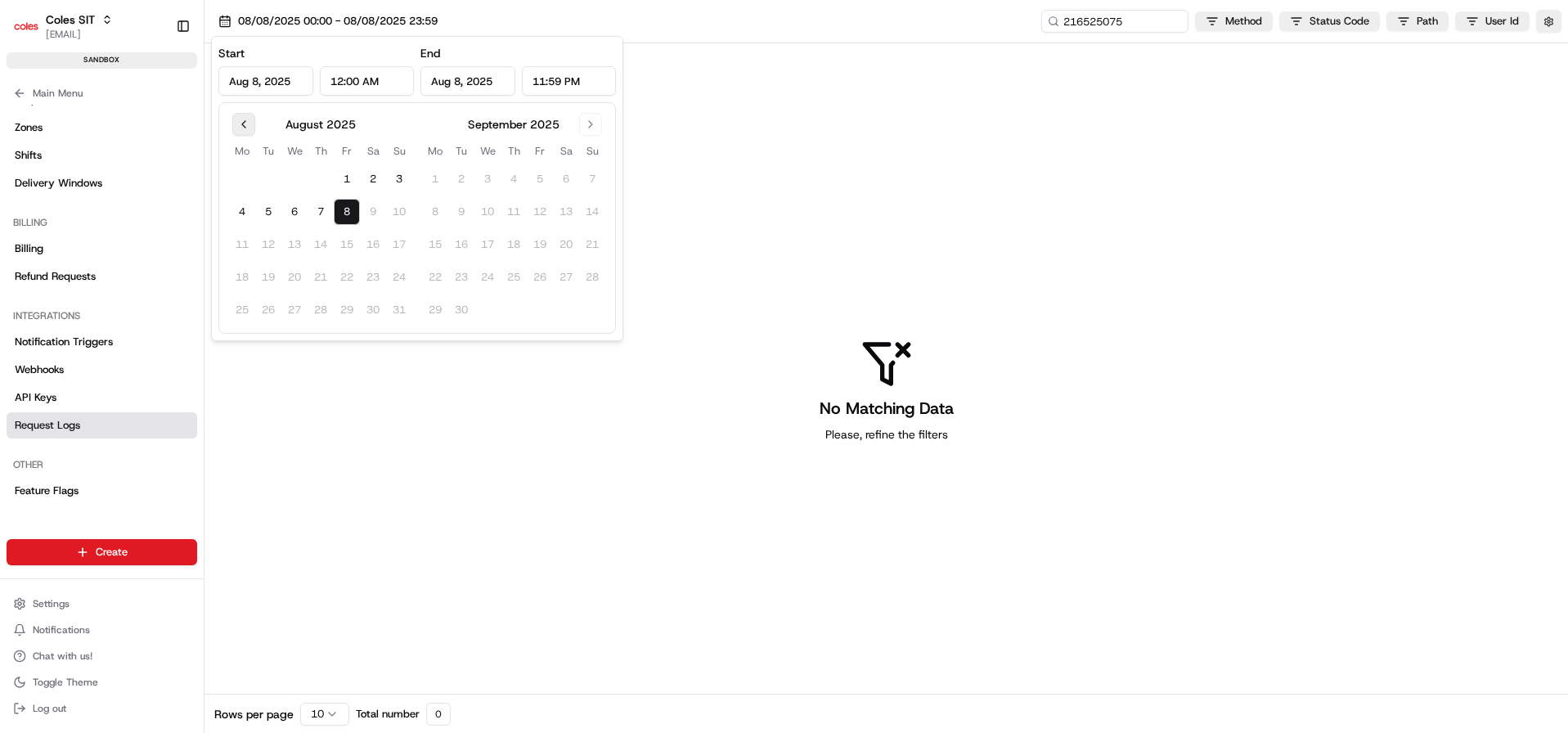 click at bounding box center (244, 124) 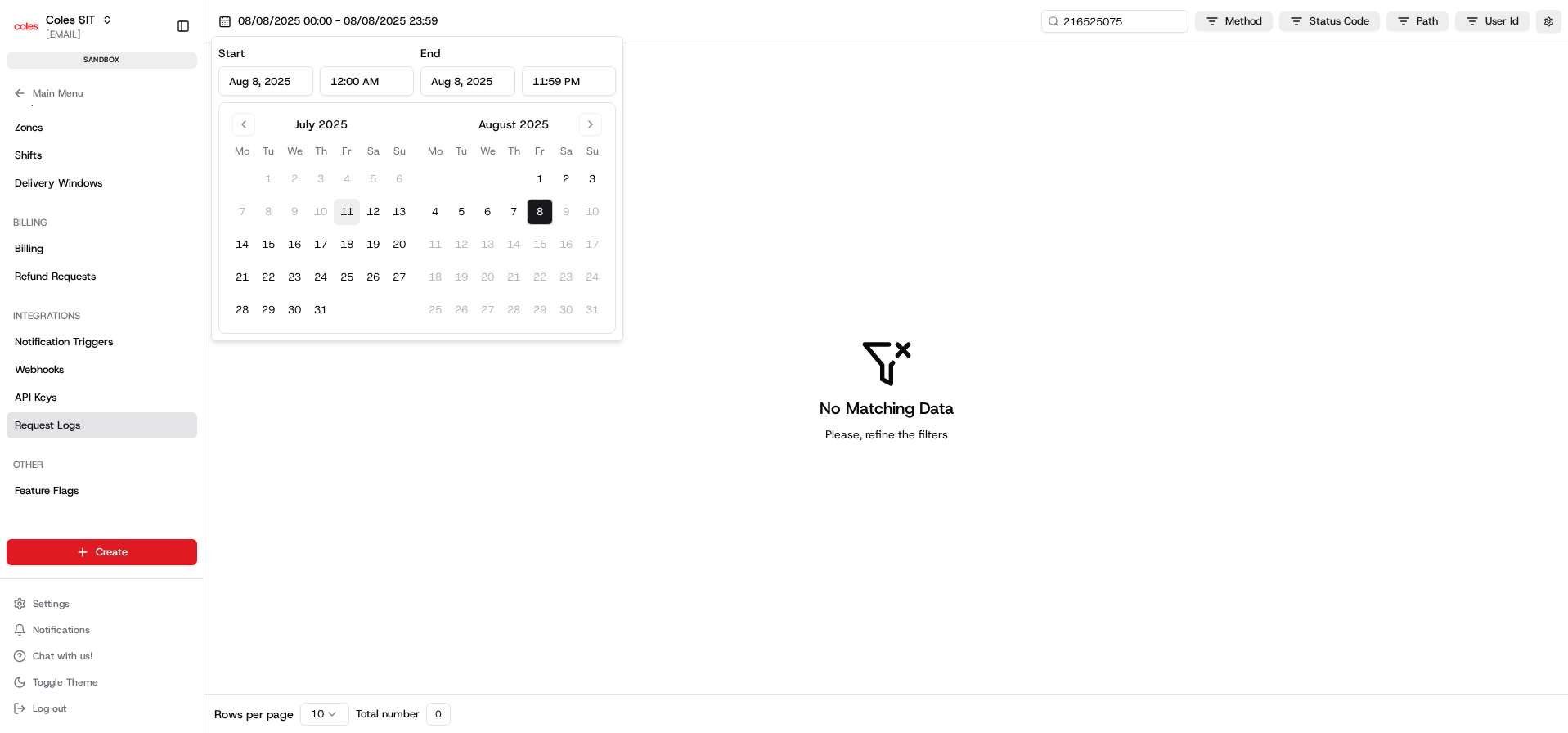 click on "11" at bounding box center (347, 212) 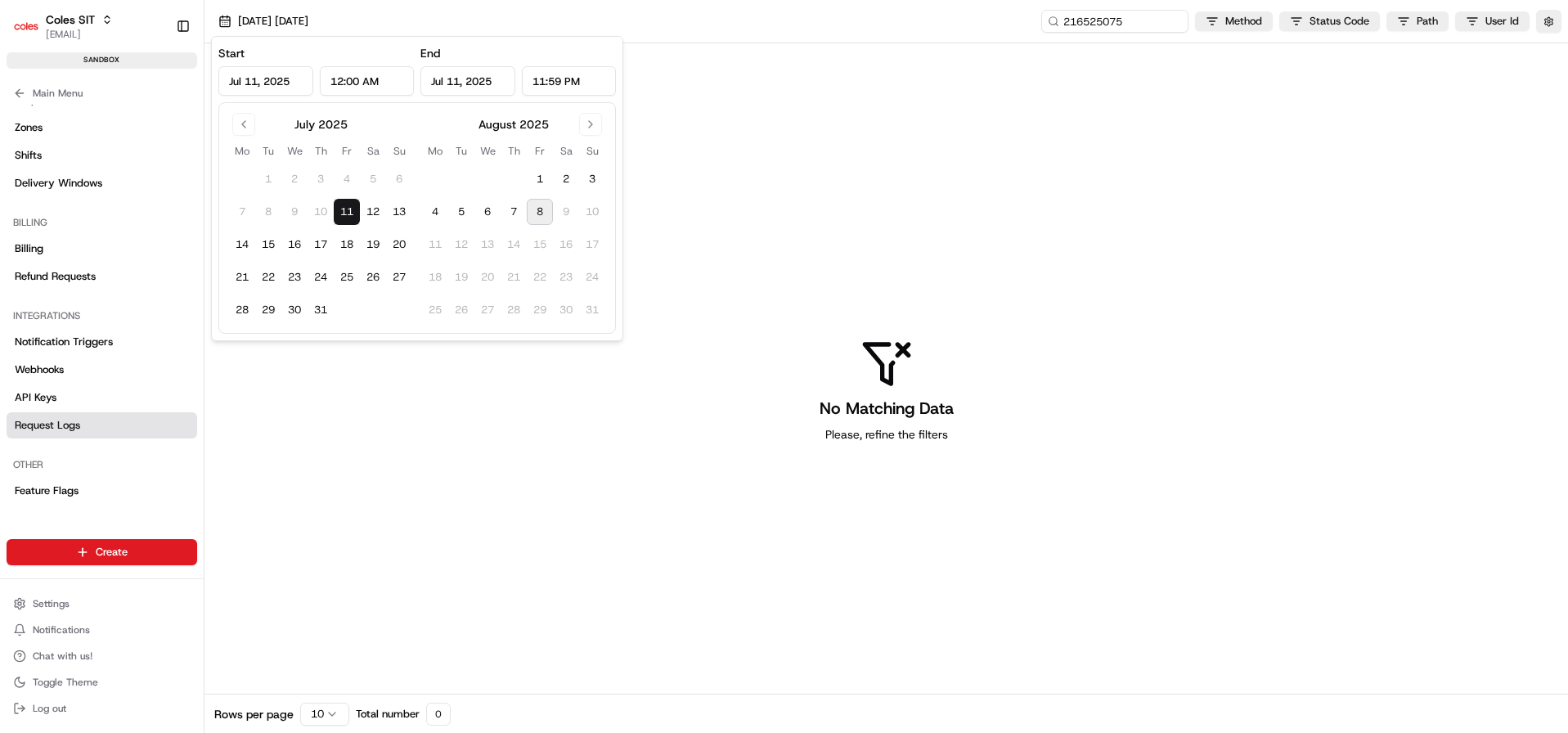 click on "8" at bounding box center (540, 212) 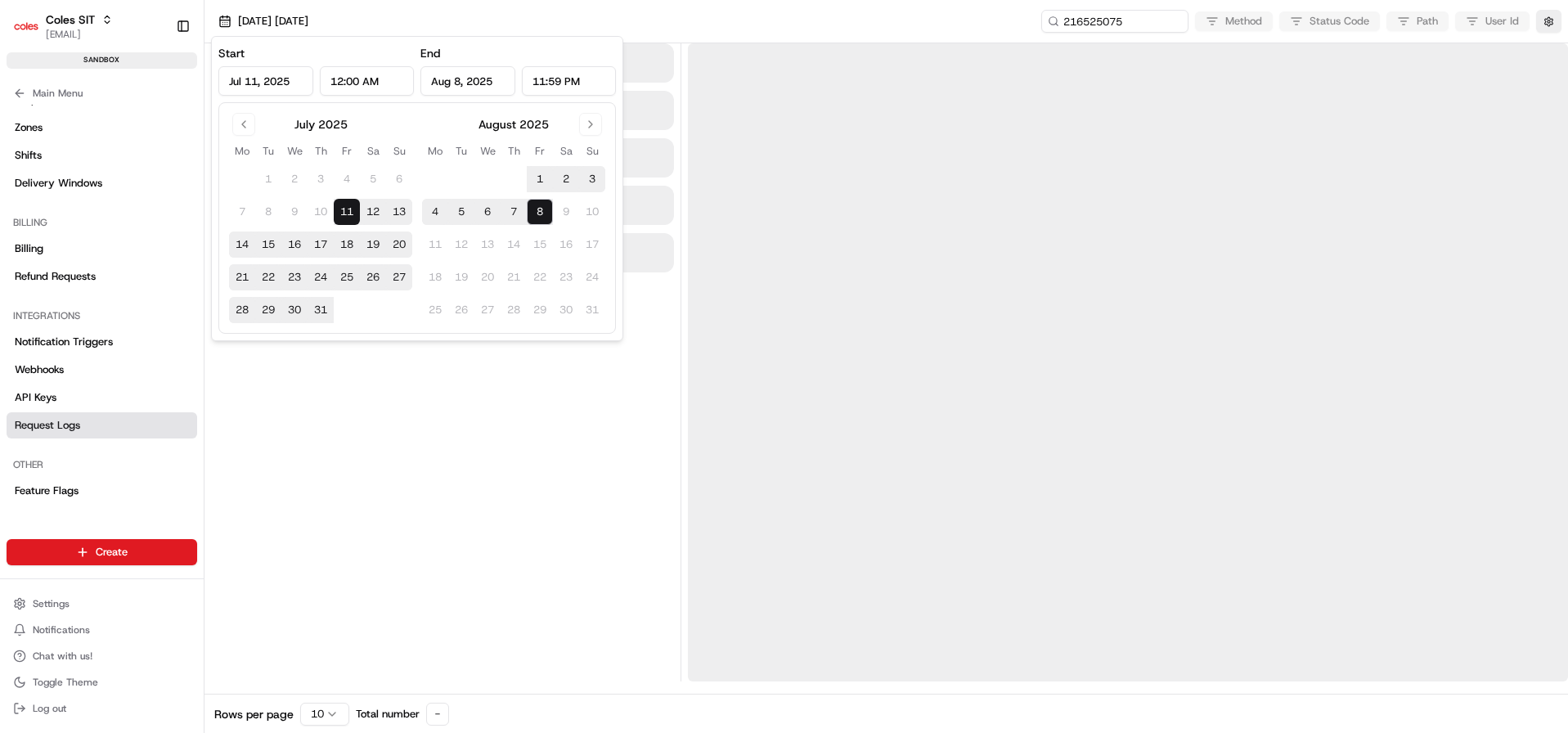 click on "[DATE] [DATE] [NUMBER] Method Status Code Path User Id" at bounding box center (886, 21) 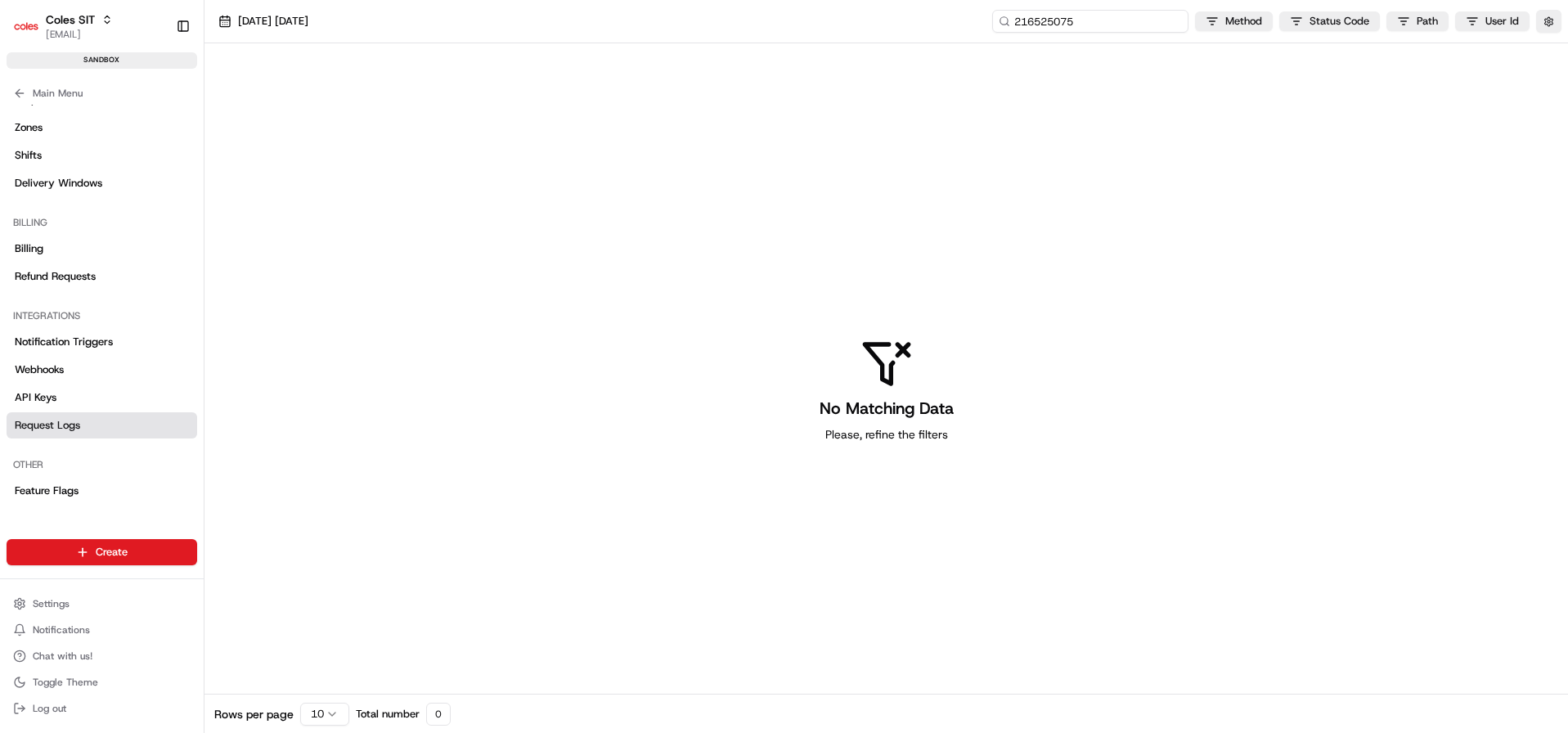 click on "216525075" at bounding box center (1090, 21) 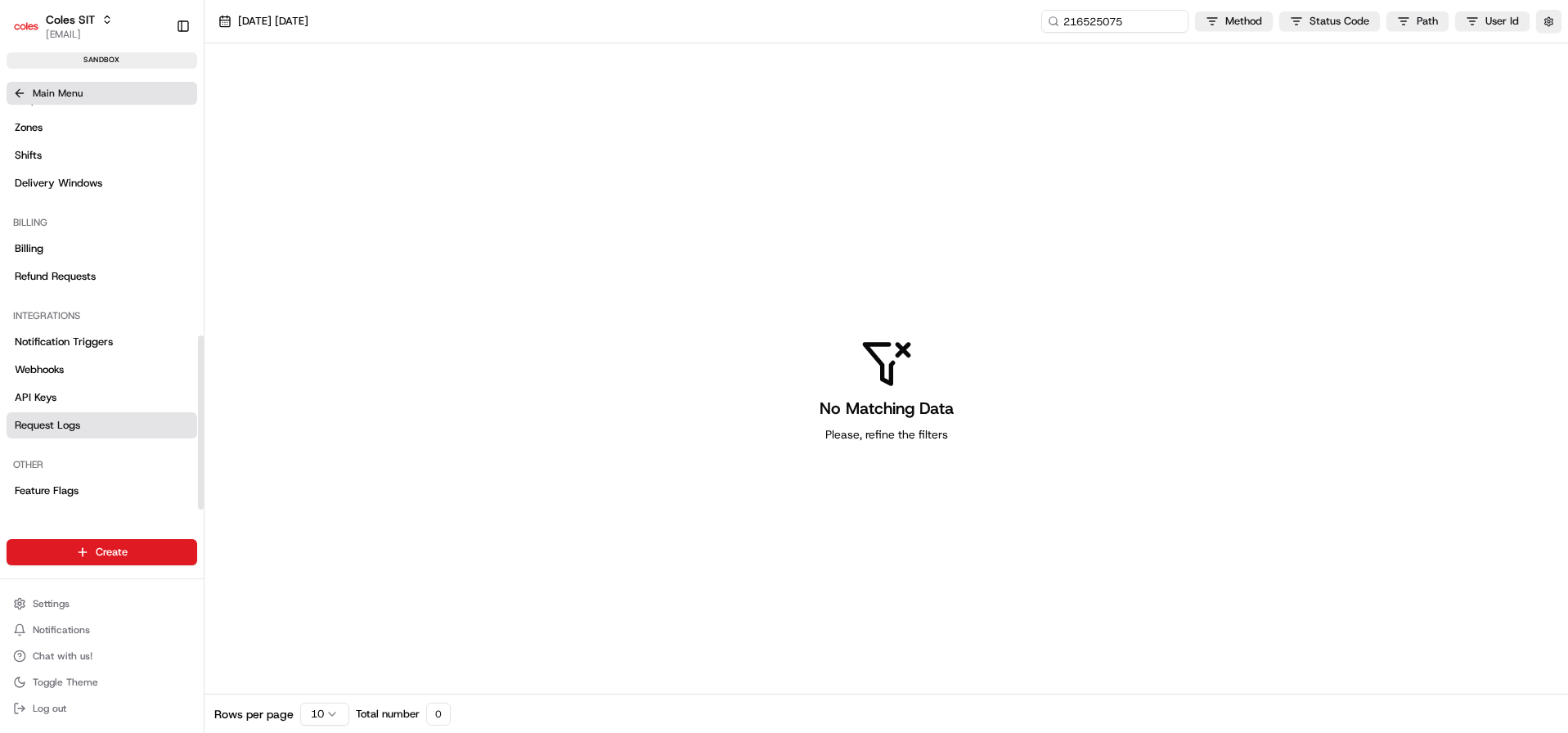 click on "Main Menu" at bounding box center [57, 93] 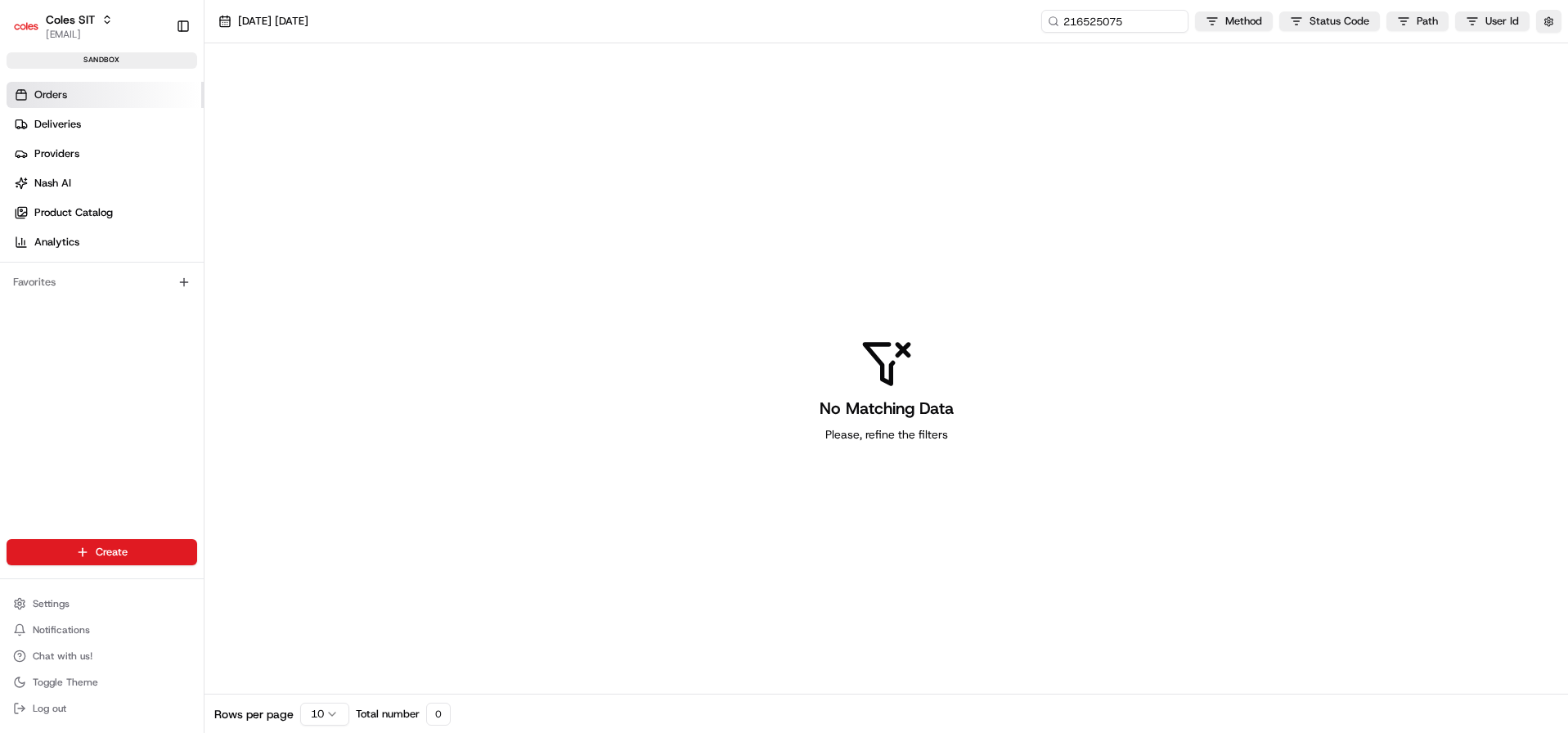 click on "Orders" at bounding box center (105, 95) 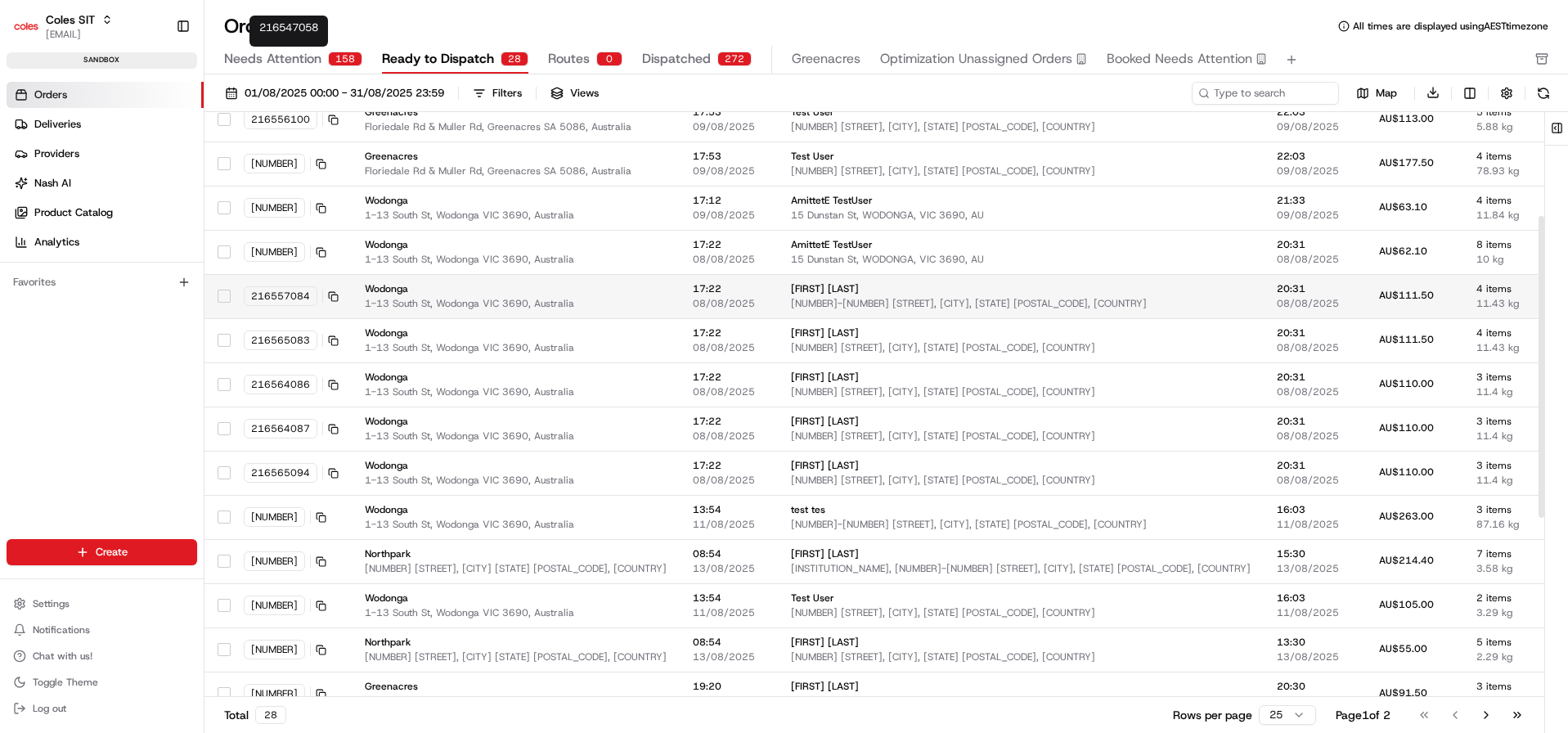 scroll, scrollTop: 551, scrollLeft: 0, axis: vertical 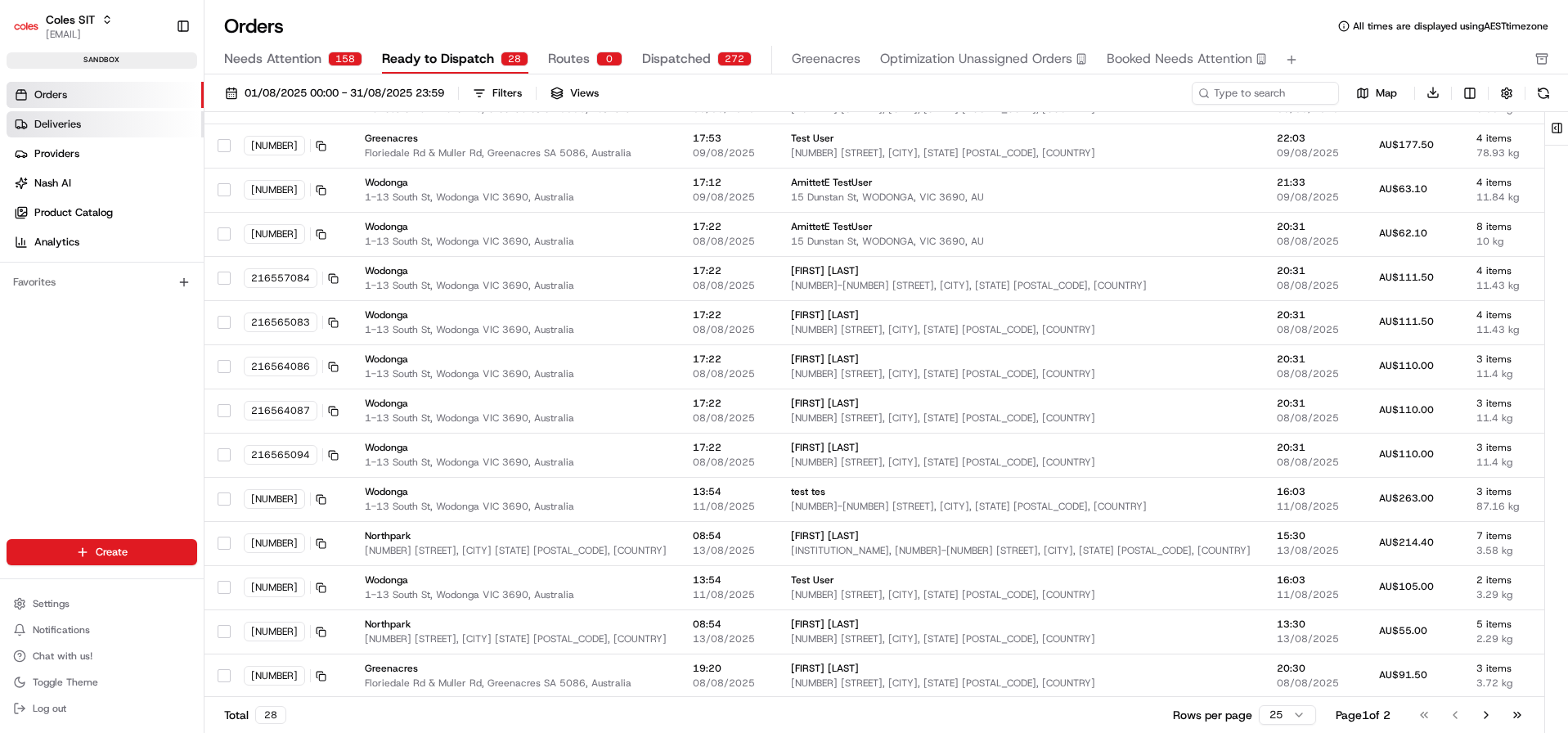 click on "Deliveries" at bounding box center (57, 124) 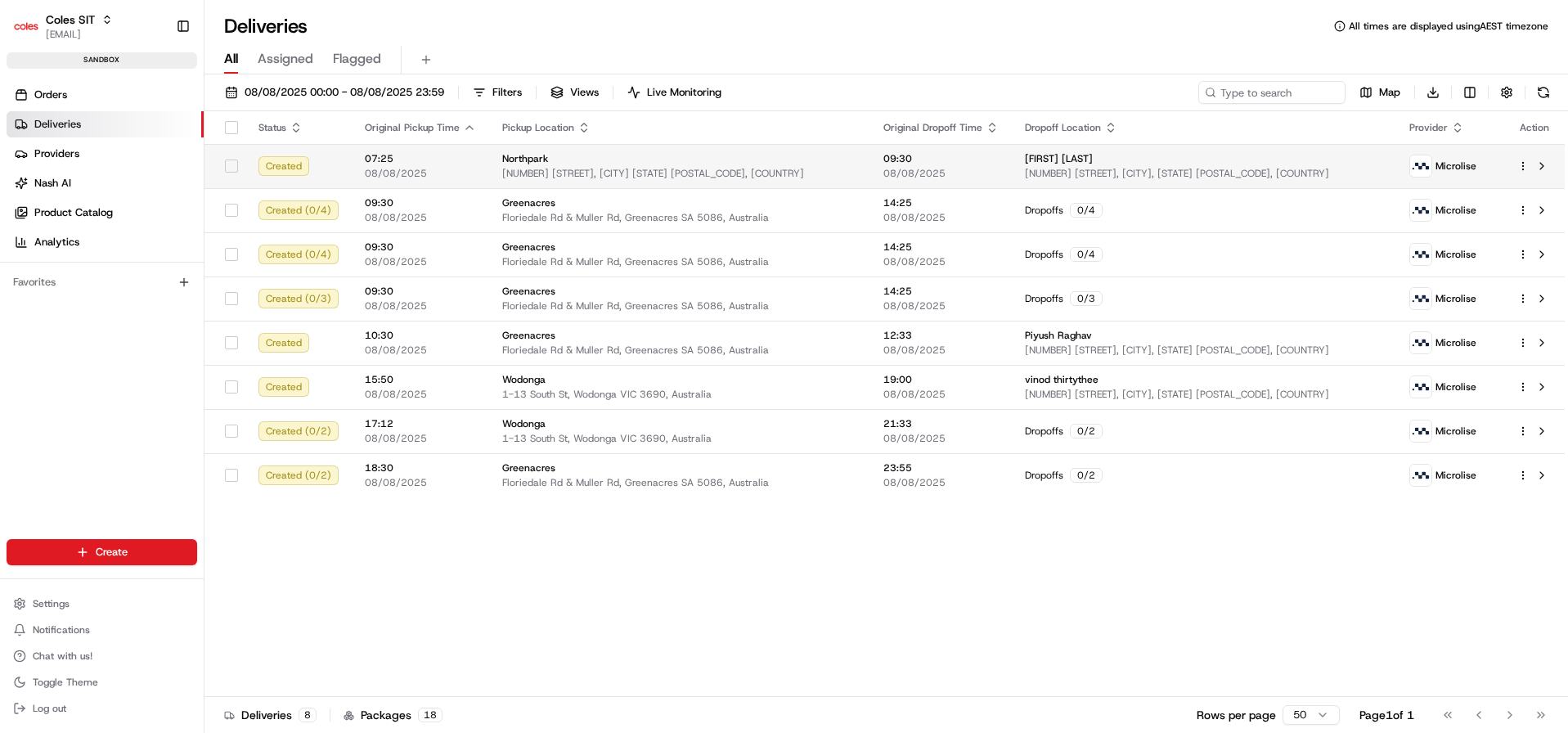 click on "Created" at bounding box center [299, 166] 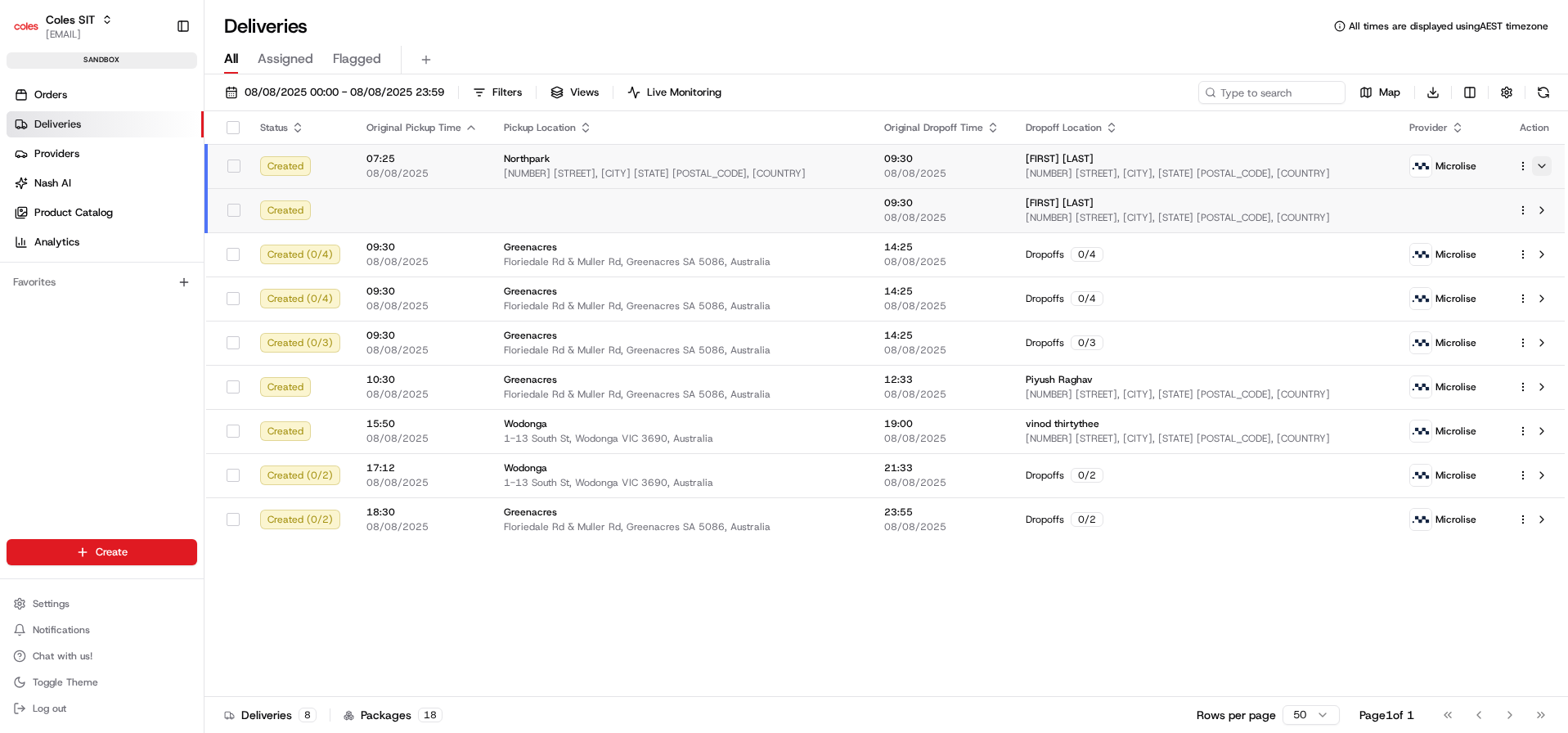 click at bounding box center (1542, 166) 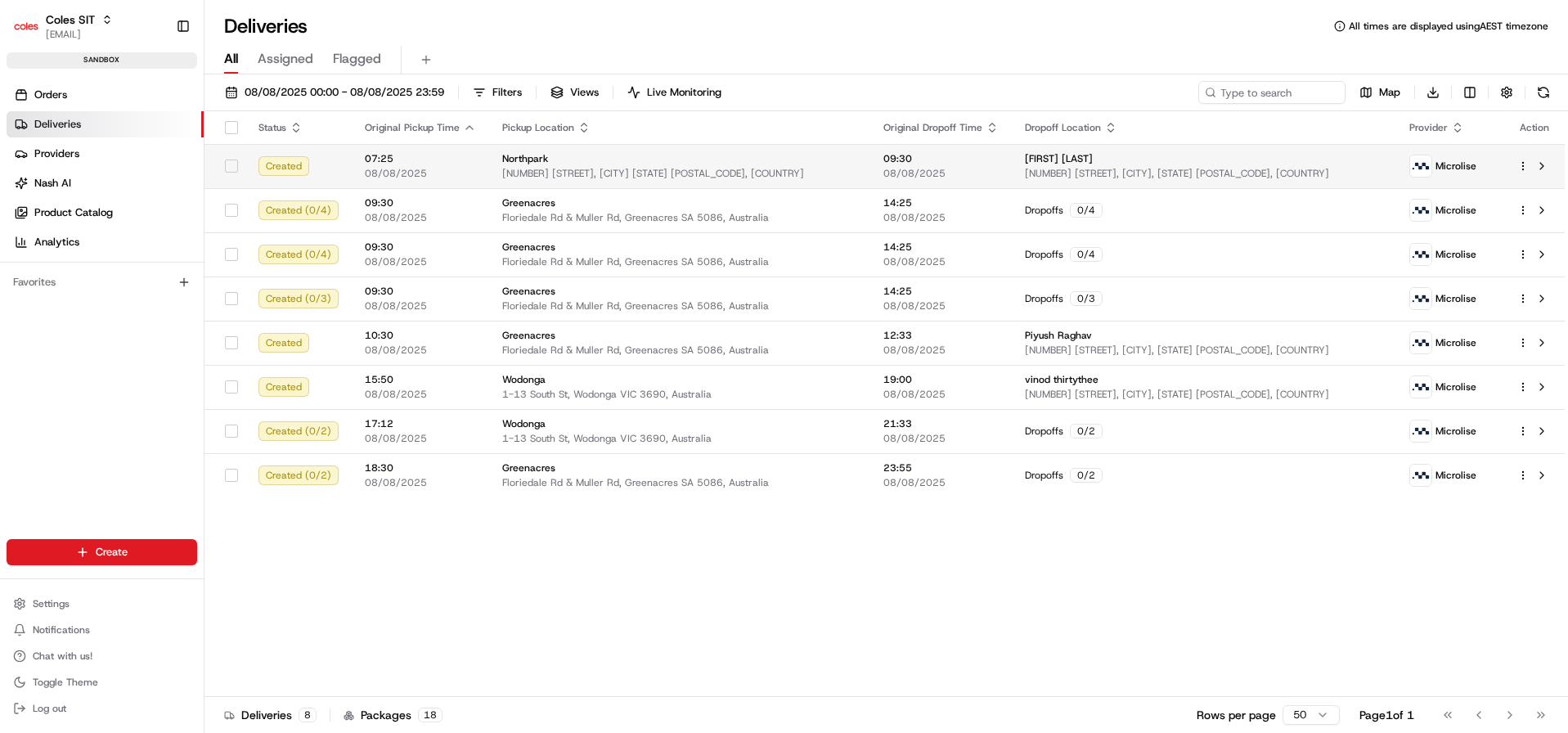 click on "[FIRST] [LAST]" at bounding box center [1204, 159] 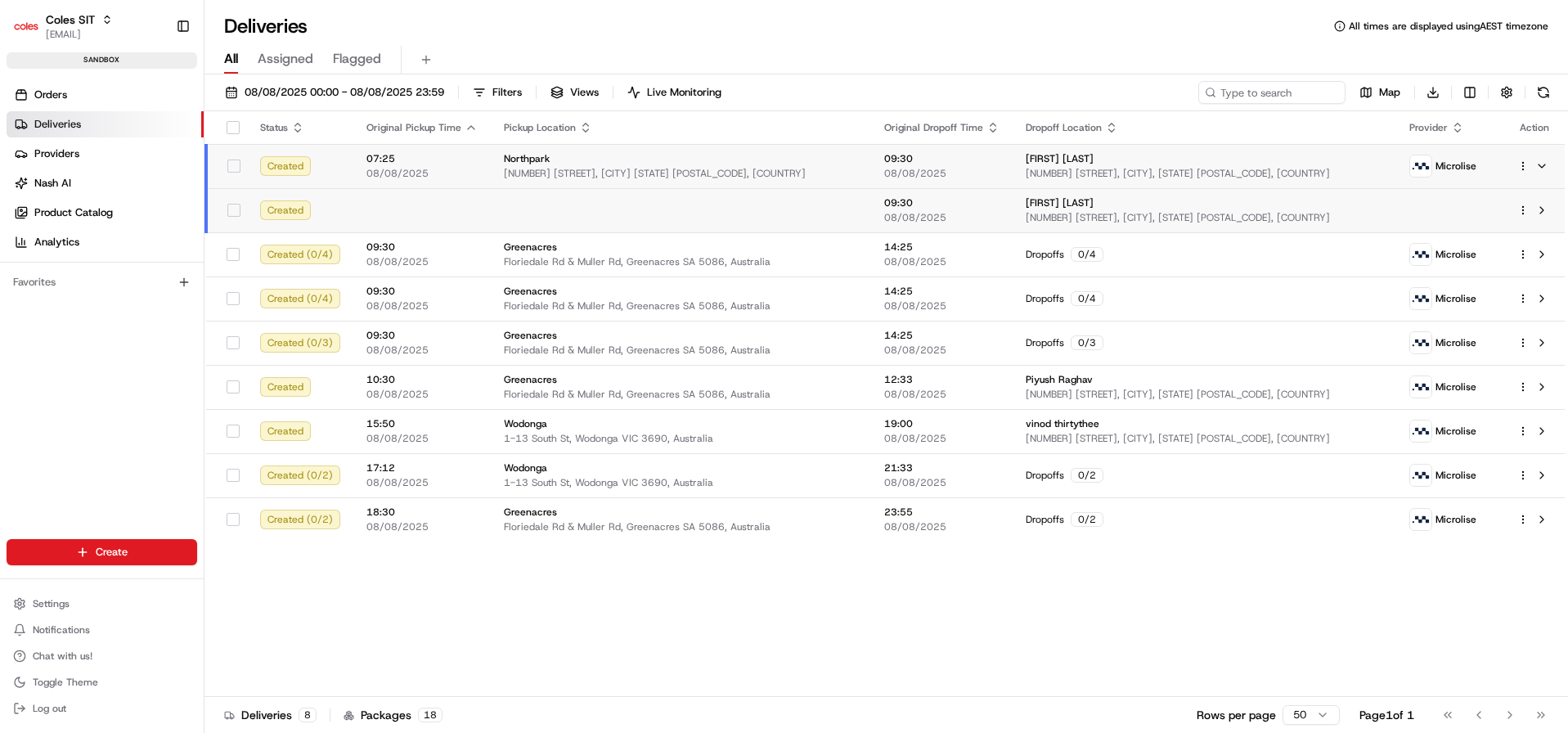 click on "[NUMBER] [STREET], [CITY], [STATE] [POSTAL_CODE], [COUNTRY]" at bounding box center (1204, 218) 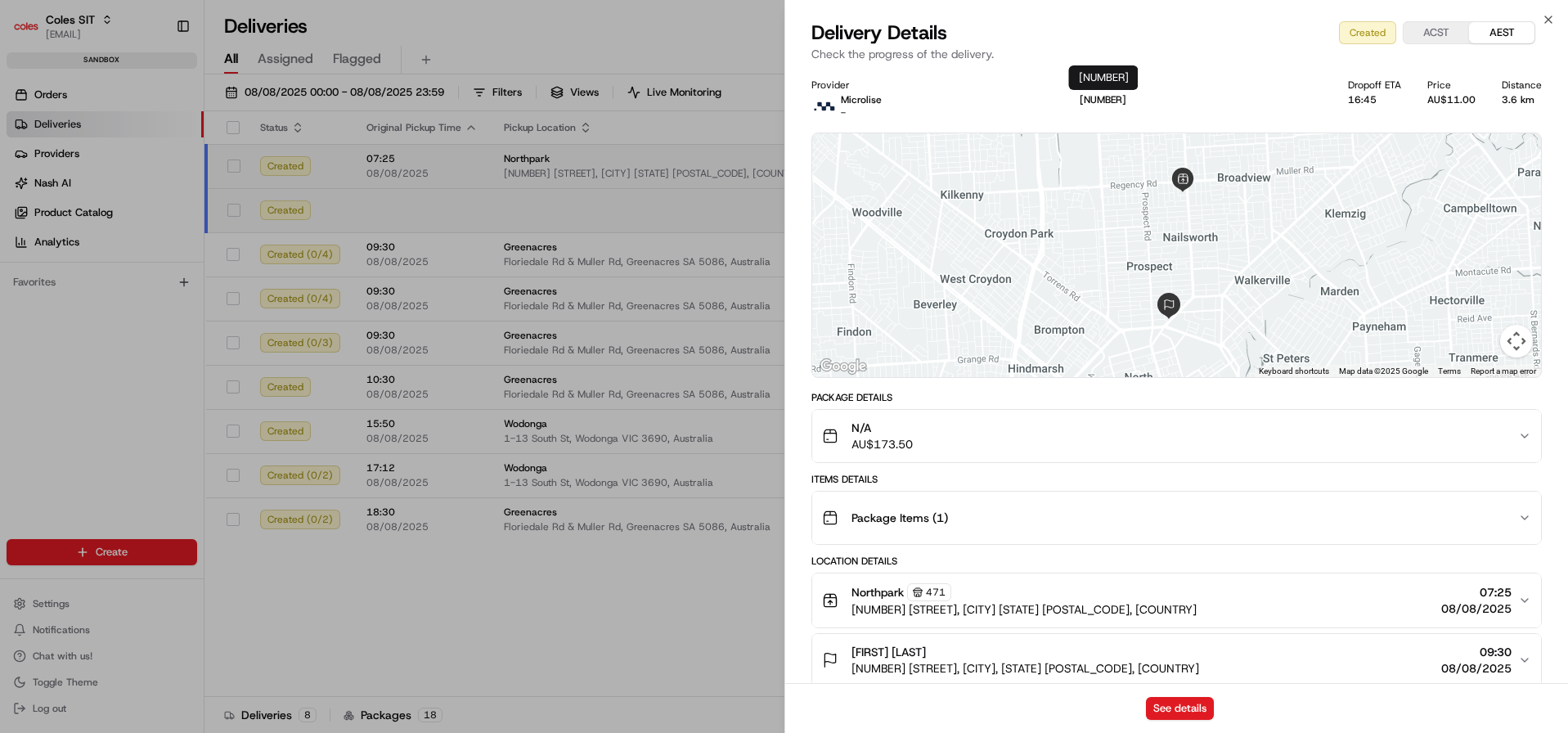 click on "[NUMBER]" at bounding box center (1103, 100) 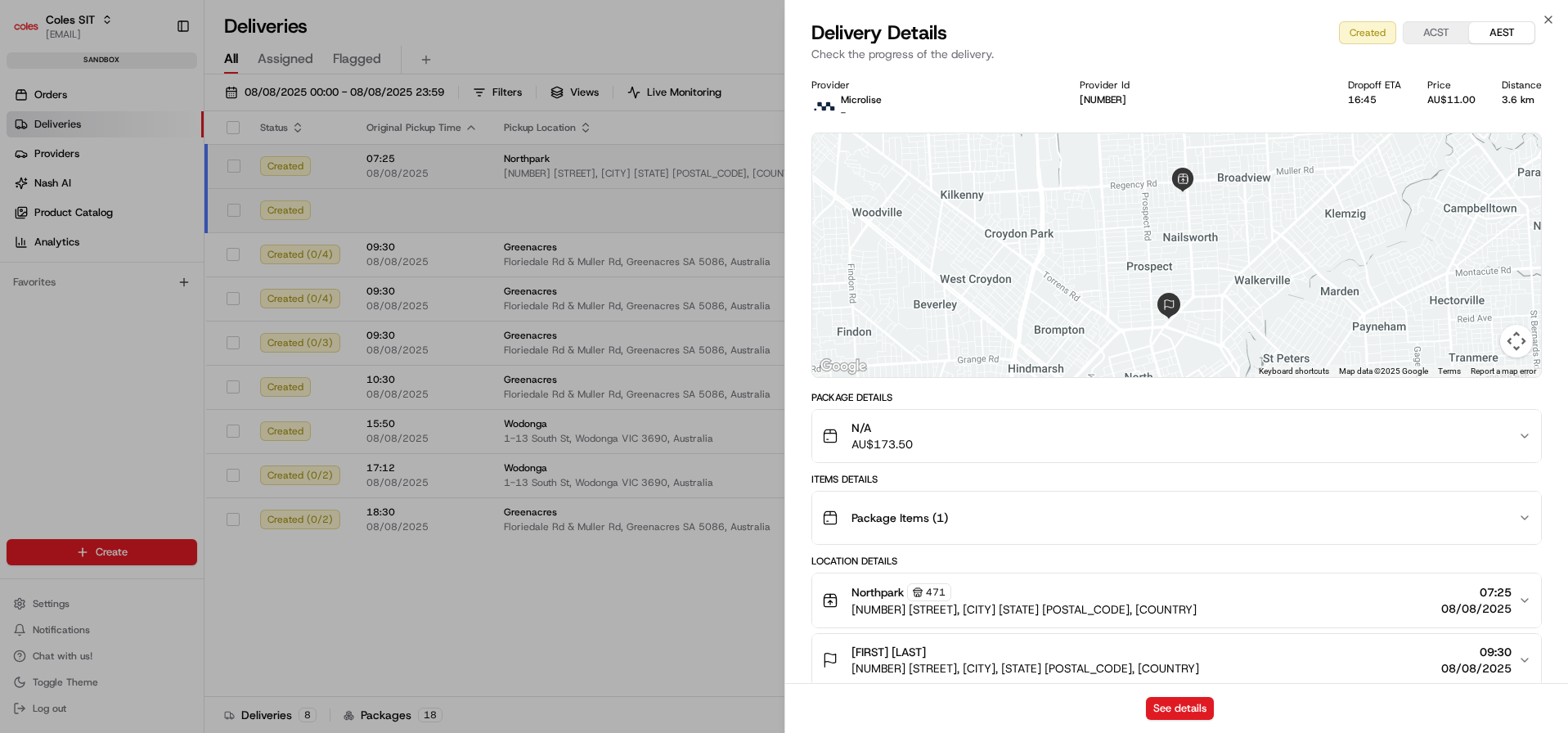click on "[NUMBER]" at bounding box center [1103, 100] 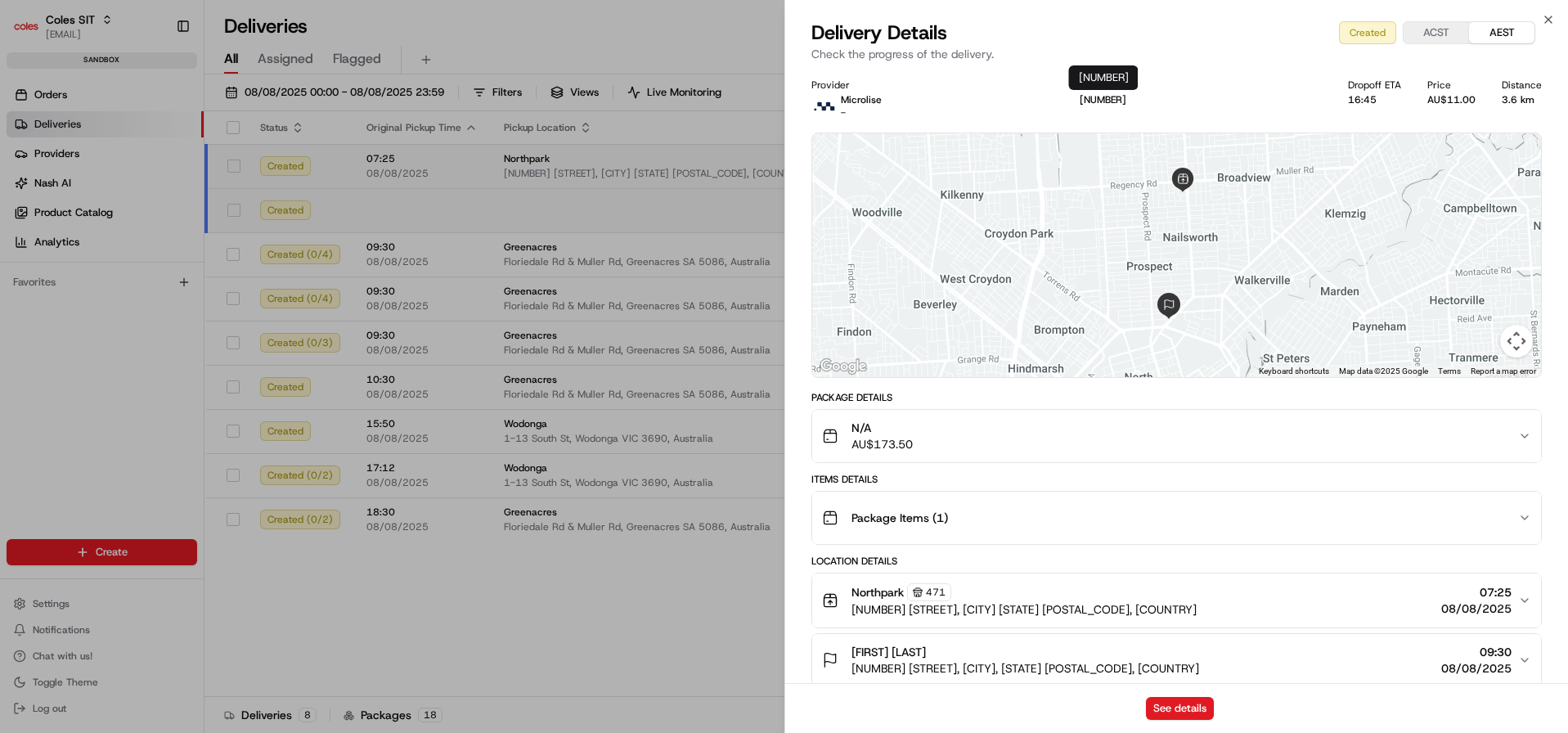 drag, startPoint x: 1152, startPoint y: 101, endPoint x: 1081, endPoint y: 97, distance: 71.1126 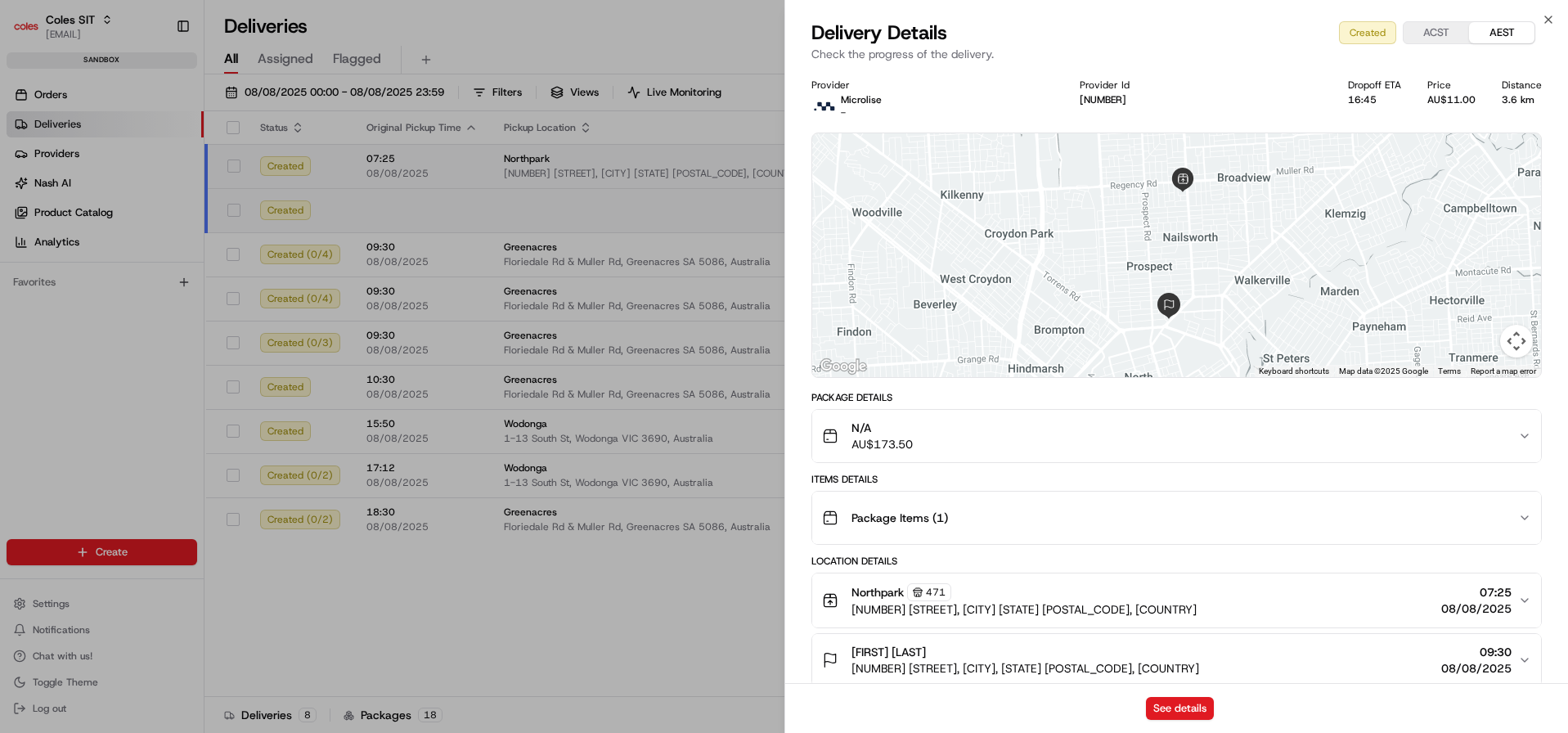 copy on "[NUMBER]" 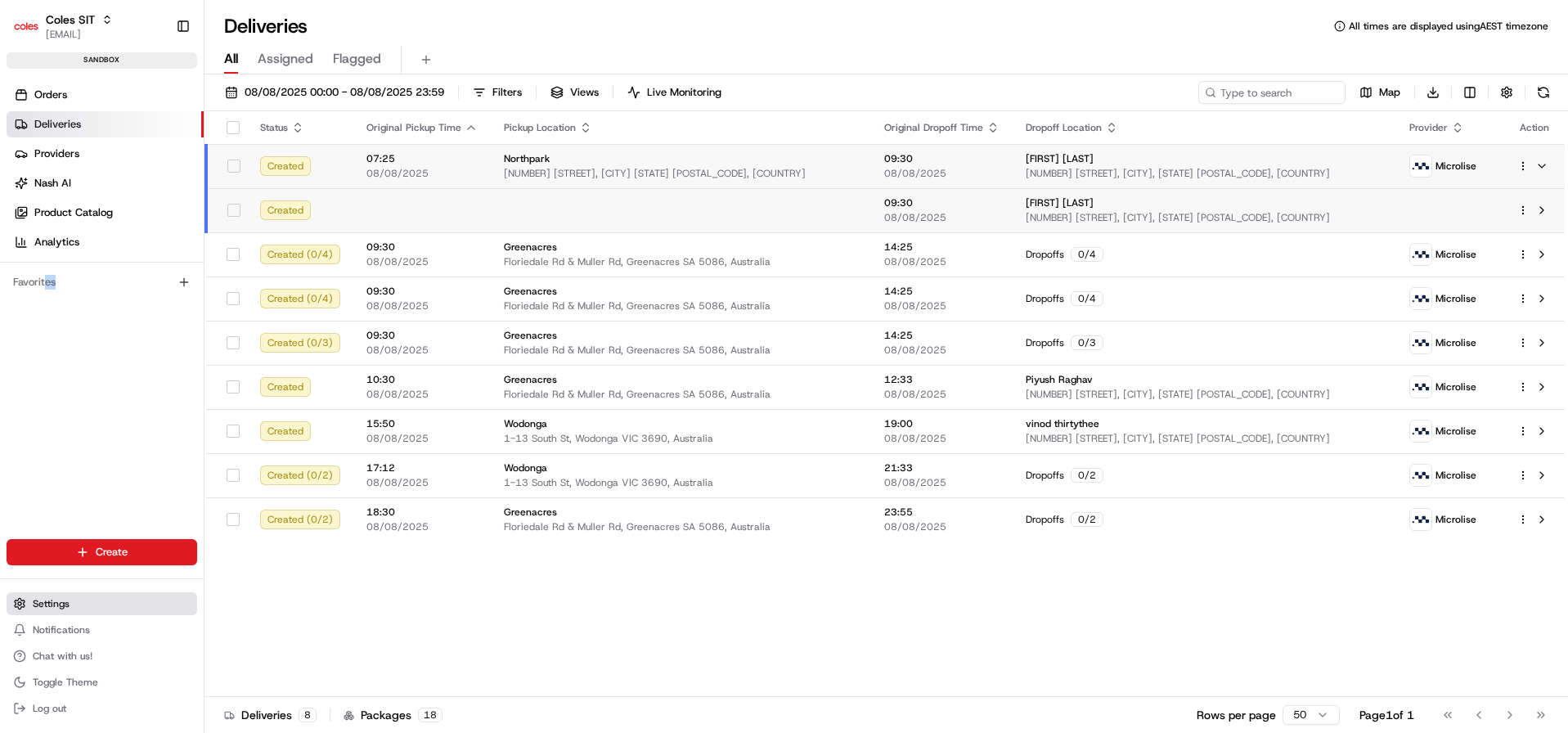 click on "Settings" at bounding box center (101, 604) 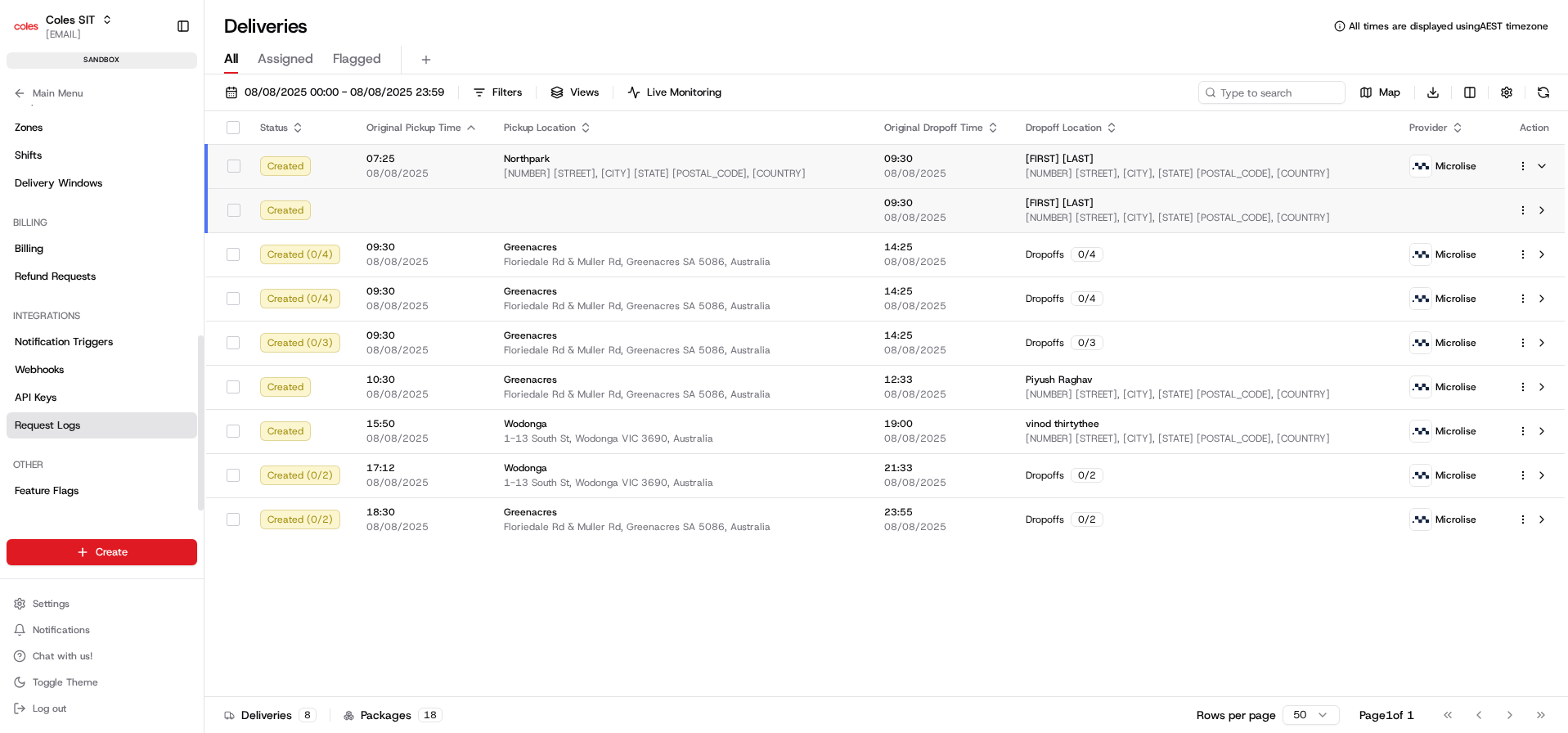 click on "Request Logs" at bounding box center [47, 425] 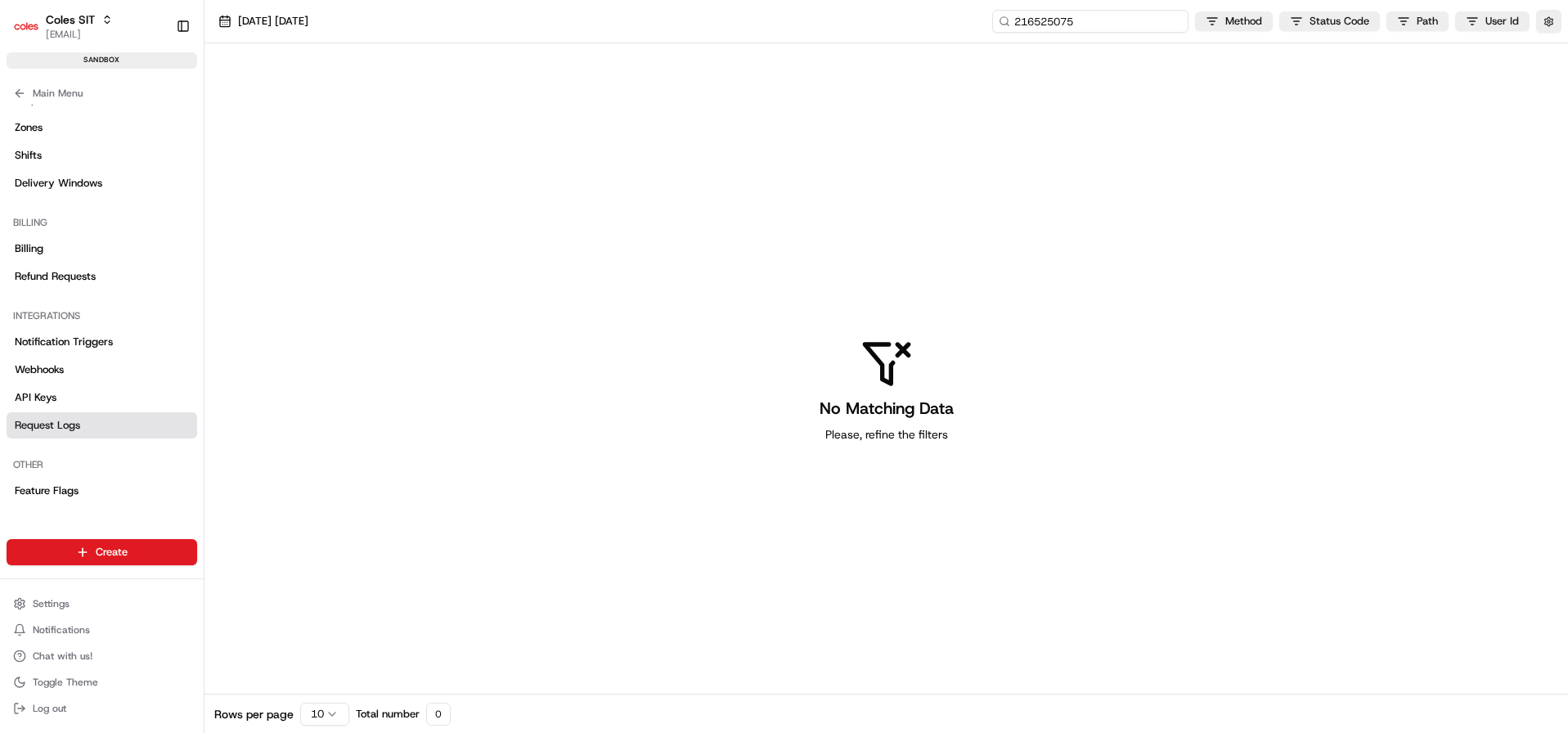 click on "216525075" at bounding box center [1090, 21] 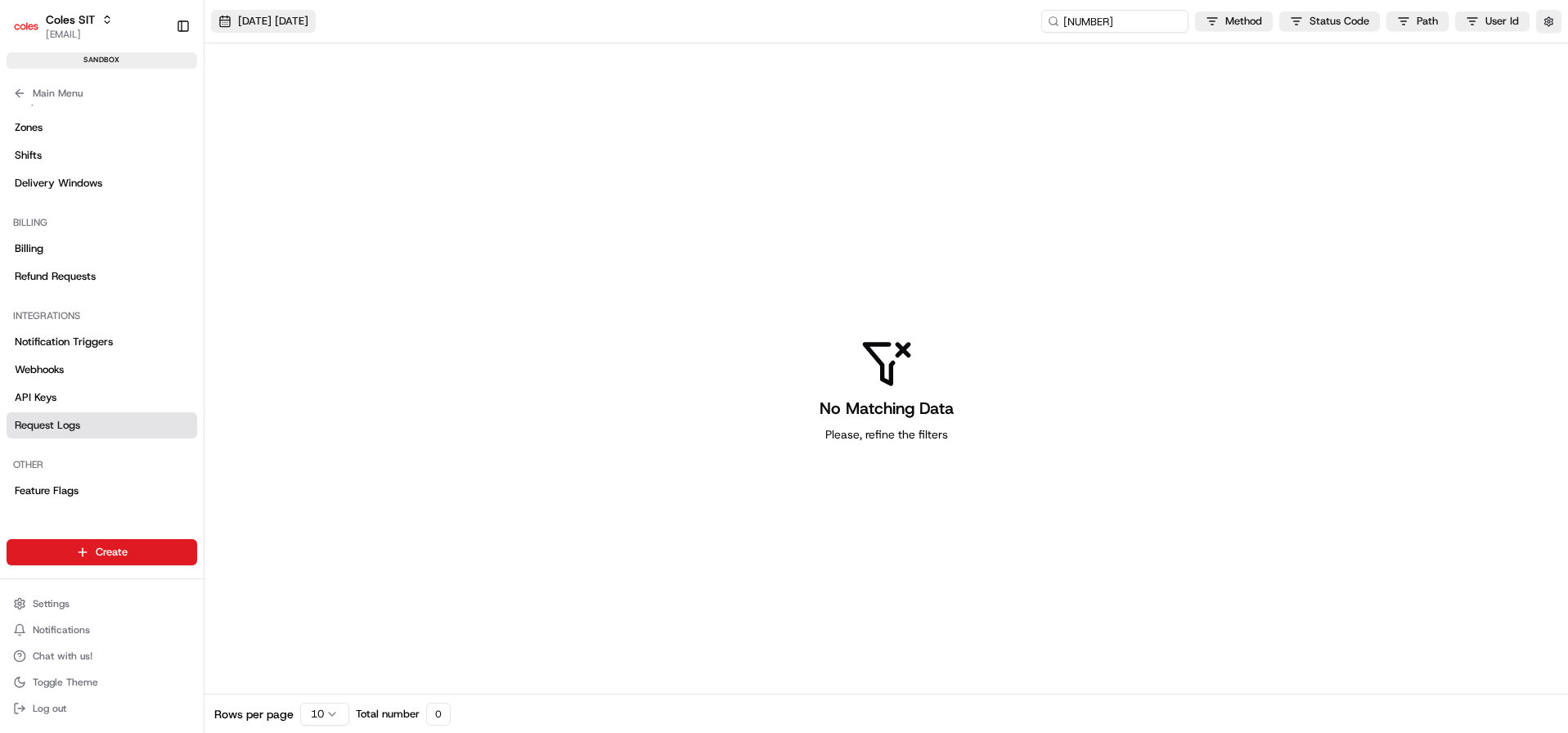 click on "[DATE] [DATE]" at bounding box center [273, 21] 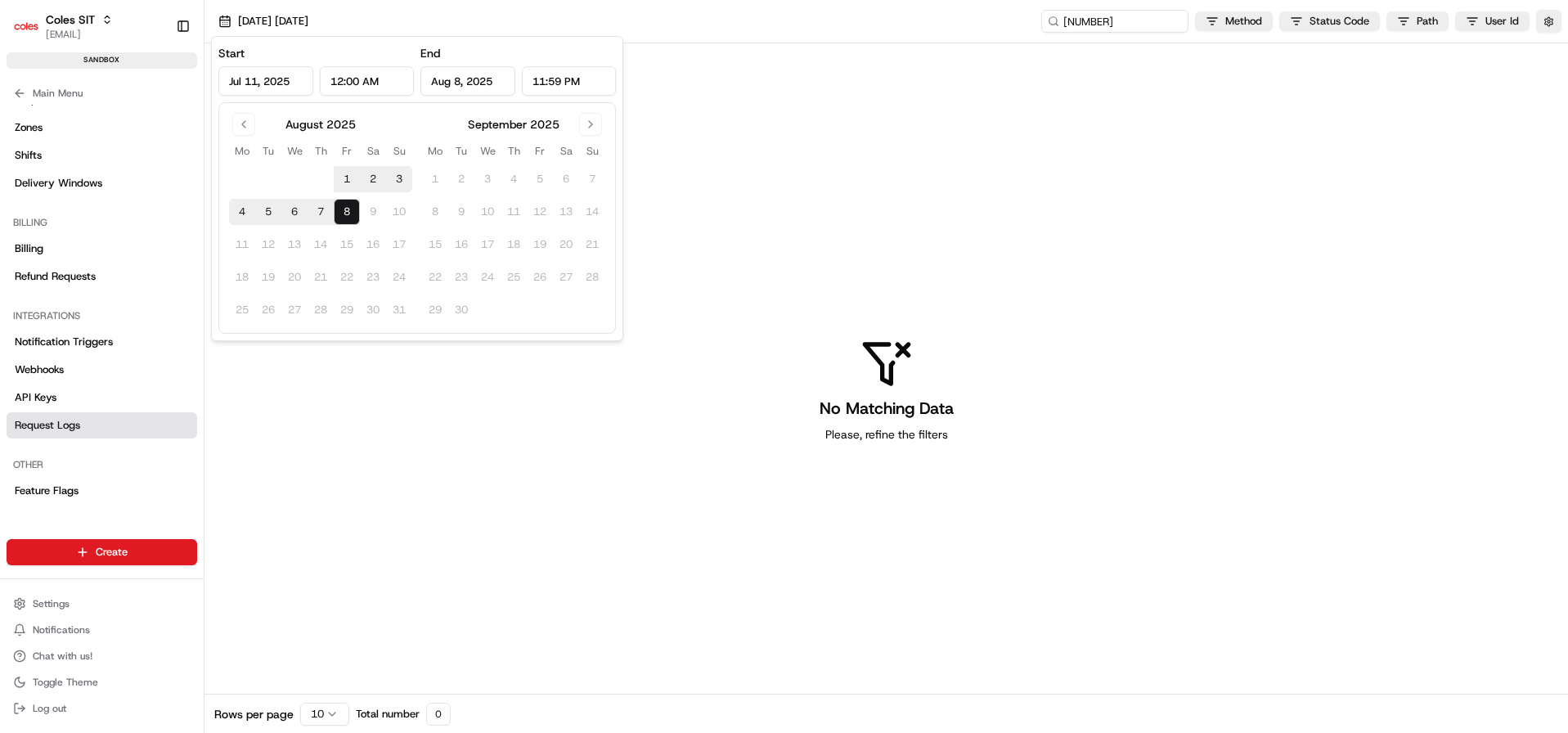 click on "1" at bounding box center [347, 179] 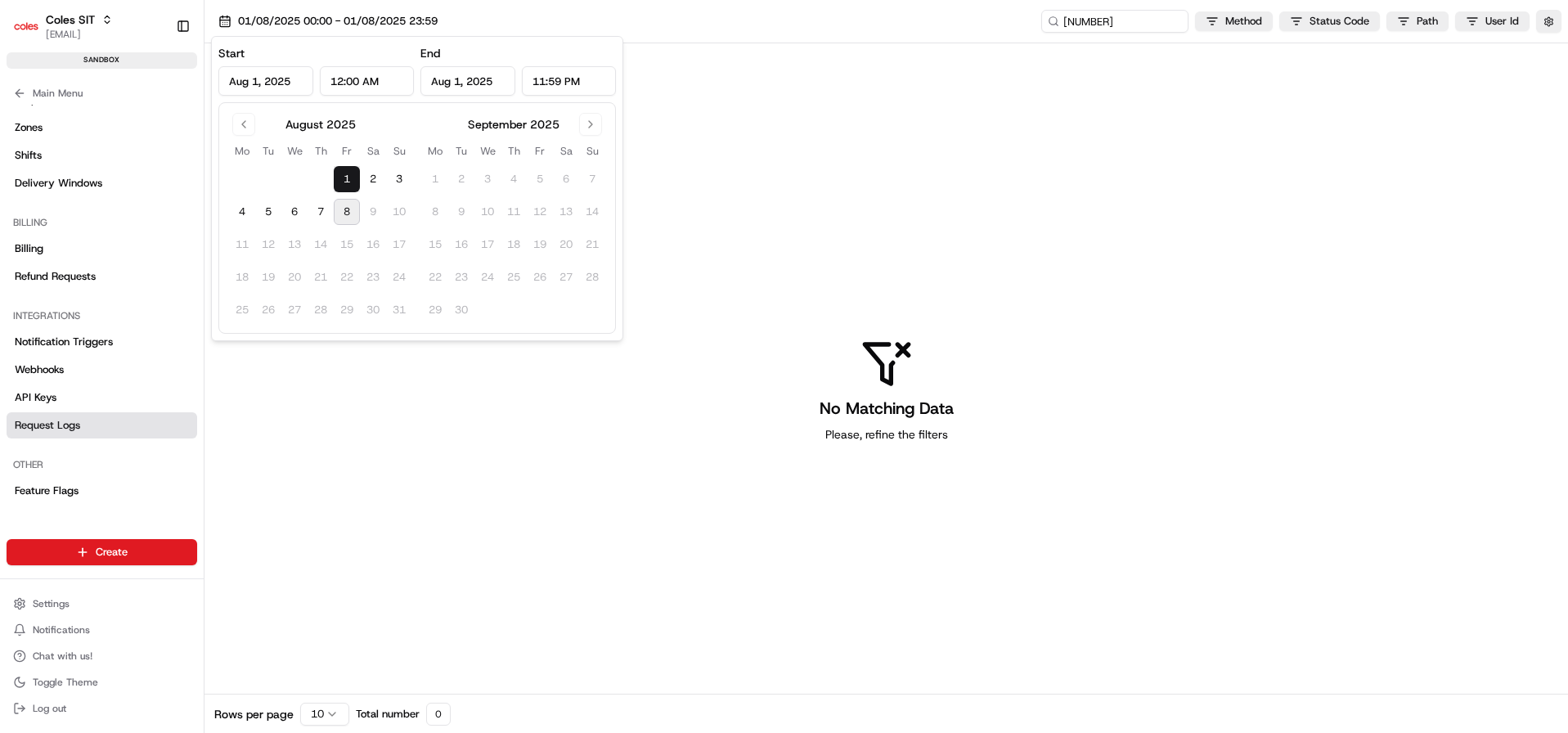 click on "8" at bounding box center [347, 212] 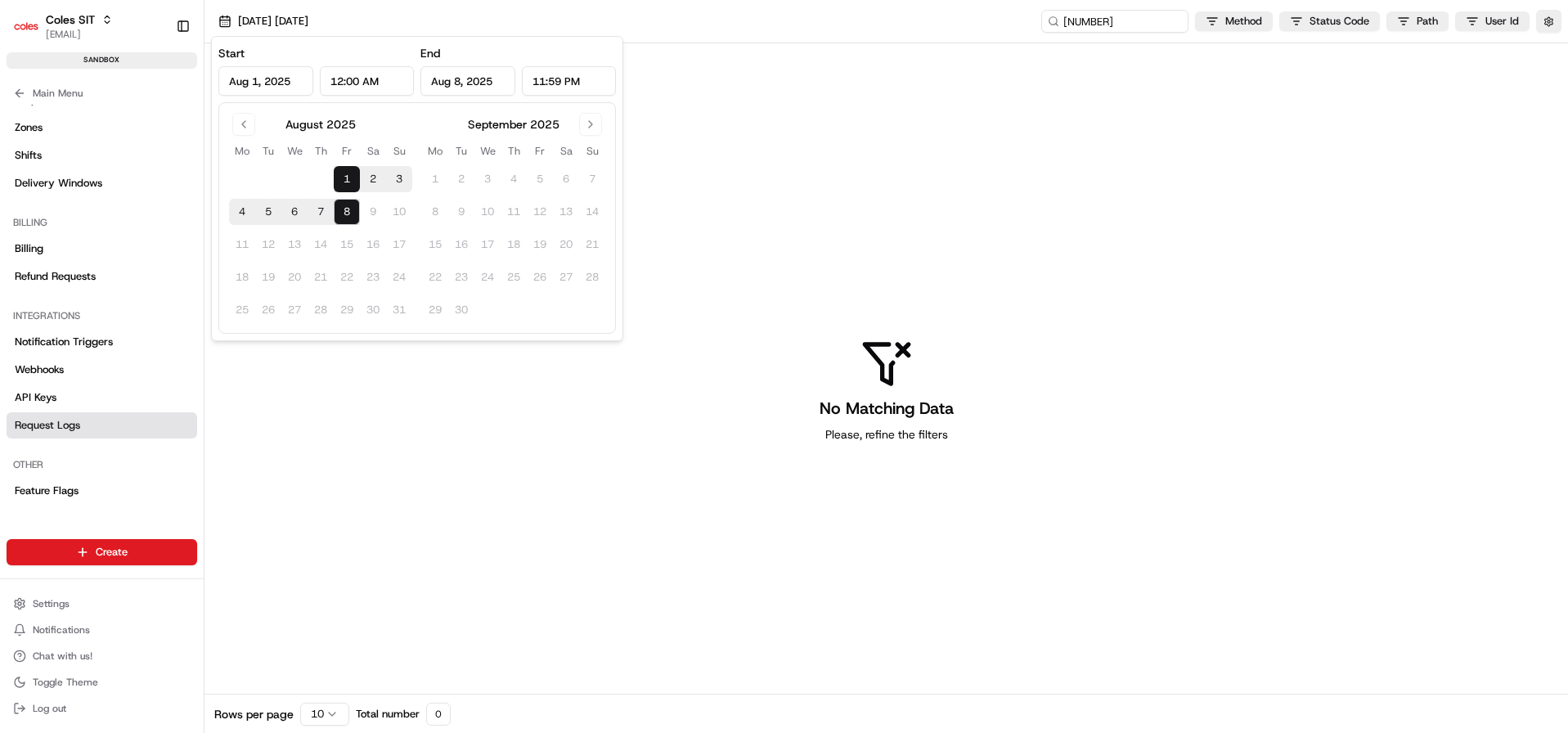click on "No Matching Data Please, refine the filters" at bounding box center (886, 390) 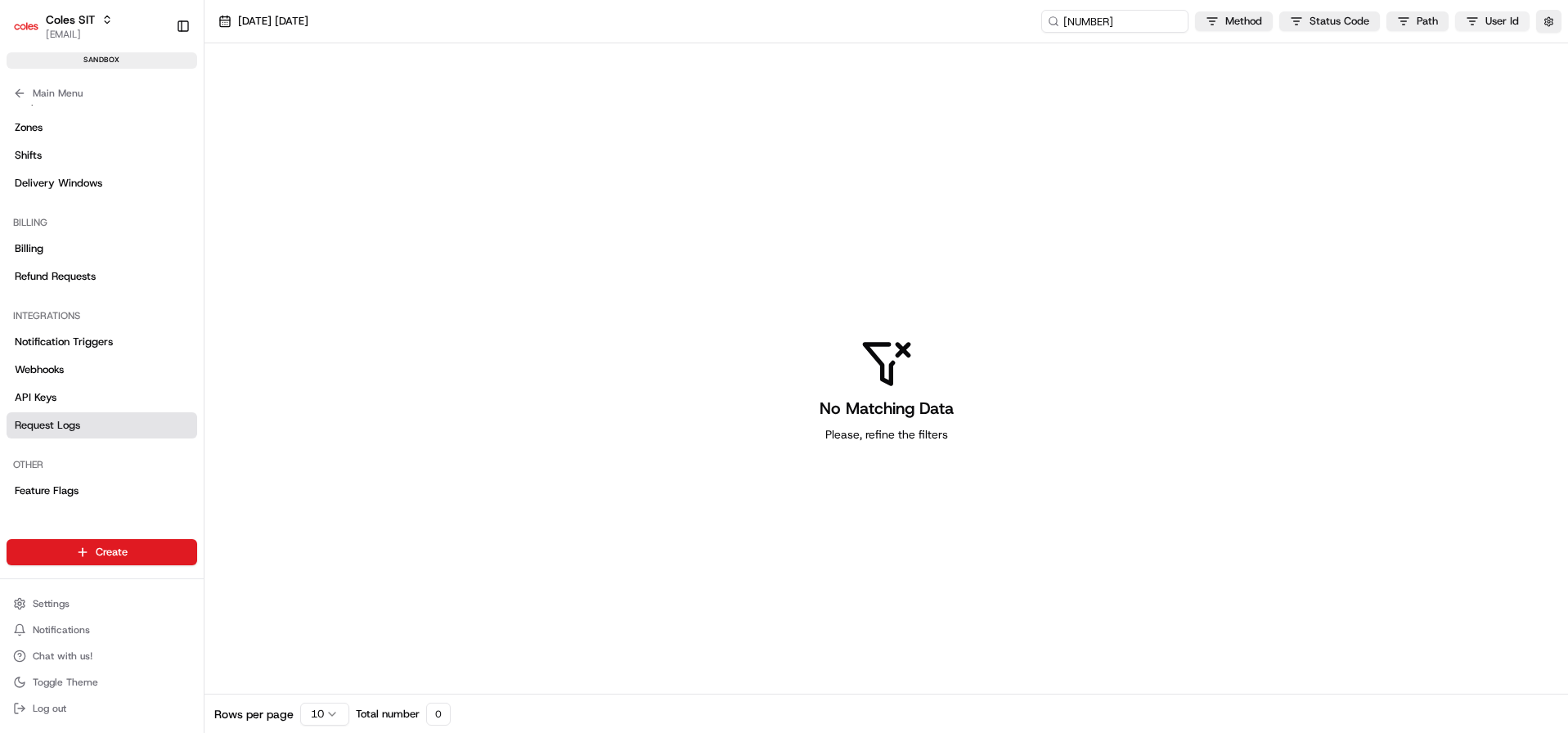 click on "Coles SIT [EMAIL] Toggle Sidebar sandbox Orders Deliveries Providers Nash AI Product Catalog Analytics Favorites Main Menu Members & Organization Organization Users Roles Preferences Customization Portal Tracking Orchestration Automations Dispatch Strategy Optimization Strategy Shipping Labels Manifest Locations Pickup Locations Dropoff Locations Zones Shifts Delivery Windows Billing Billing Refund Requests Integrations Notification Triggers Webhooks API Keys Request Logs Other Feature Flags Create Settings Notifications Chat with us! Toggle Theme Log out [DATE] [DATE] [NUMBER] Method Status Code Path User Id No Matching Data Please, refine the filters Rows per page 10 Total number 0" at bounding box center [784, 366] 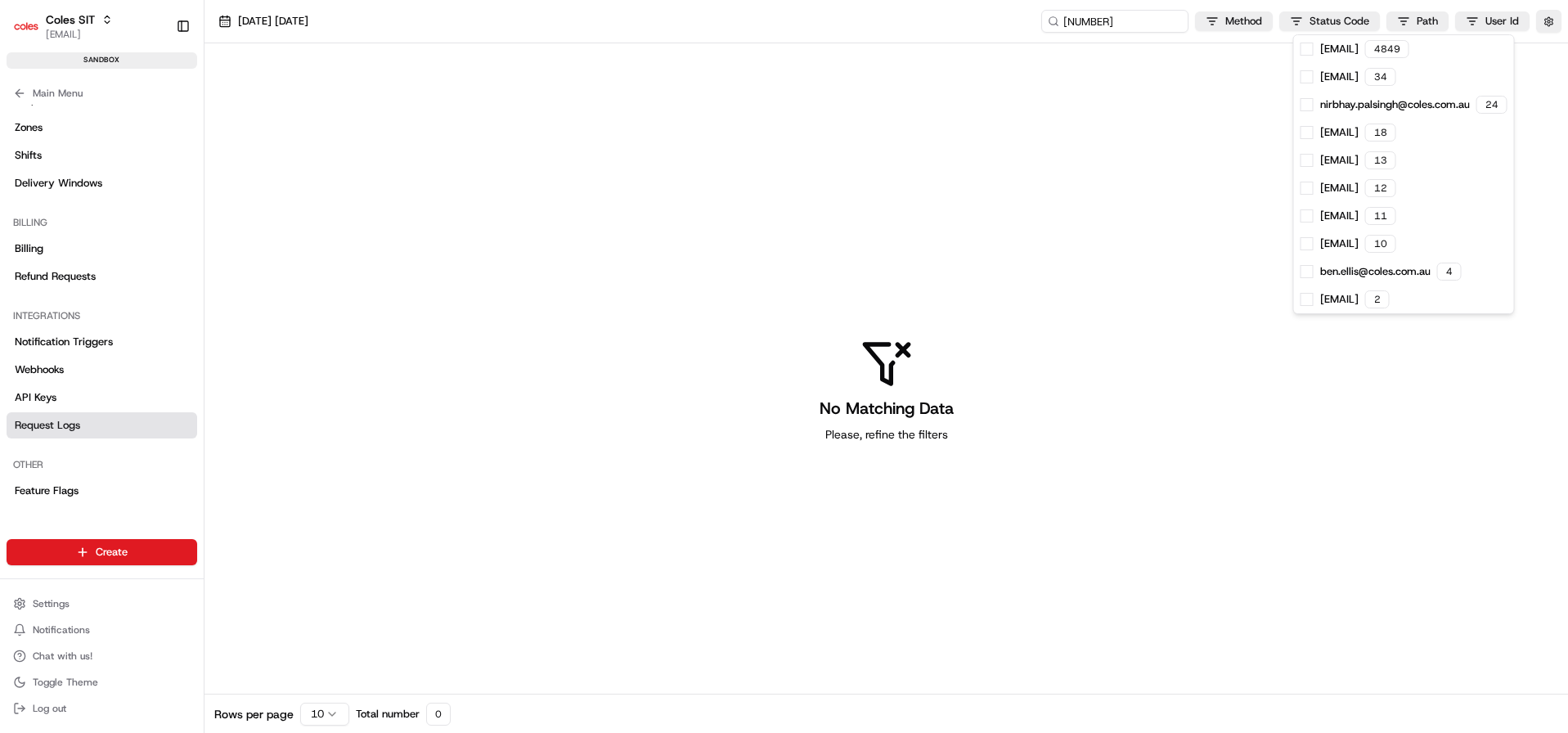 click on "Coles SIT [EMAIL] Toggle Sidebar sandbox Orders Deliveries Providers Nash AI Product Catalog Analytics Favorites Main Menu Members & Organization Organization Users Roles Preferences Customization Portal Tracking Orchestration Automations Dispatch Strategy Optimization Strategy Shipping Labels Manifest Locations Pickup Locations Dropoff Locations Zones Shifts Delivery Windows Billing Billing Refund Requests Integrations Notification Triggers Webhooks API Keys Request Logs Other Feature Flags Create Settings Notifications Chat with us! Toggle Theme Log out [DATE] [DATE] [NUMBER] Method Status Code Path User Id No Matching Data Please, refine the filters Rows per page 10 Total number 0
[EMAIL] [NUMBER] [EMAIL] [NUMBER] [EMAIL] [NUMBER] [EMAIL] [NUMBER] [EMAIL] [NUMBER] [EMAIL] [NUMBER] [EMAIL] [NUMBER] [EMAIL] [NUMBER] [EMAIL] [NUMBER] [EMAIL] [NUMBER]" at bounding box center [784, 366] 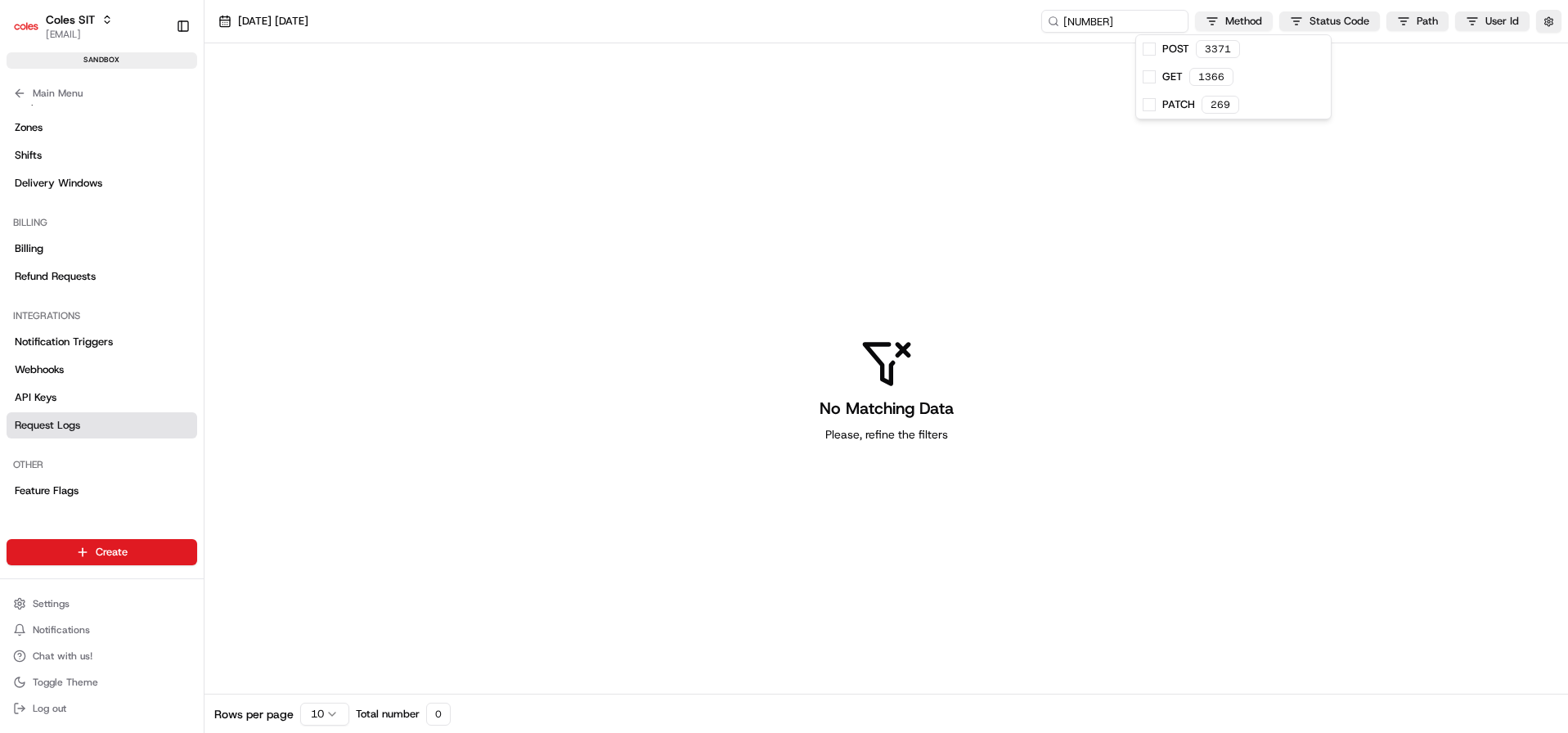 click on "Coles SIT [EMAIL] Toggle Sidebar sandbox Orders Deliveries Providers Nash AI Product Catalog Analytics Favorites Main Menu Members & Organization Organization Users Roles Preferences Customization Portal Tracking Orchestration Automations Dispatch Strategy Optimization Strategy Shipping Labels Manifest Locations Pickup Locations Dropoff Locations Zones Shifts Delivery Windows Billing Billing Refund Requests Integrations Notification Triggers Webhooks API Keys Request Logs Other Feature Flags Create Settings Notifications Chat with us! Toggle Theme Log out [DATE] [DATE] [NUMBER] Method Status Code Path User Id No Matching Data Please, refine the filters Rows per page 10 Total number 0
POST [NUMBER] GET [NUMBER] PATCH [NUMBER]" at bounding box center (784, 366) 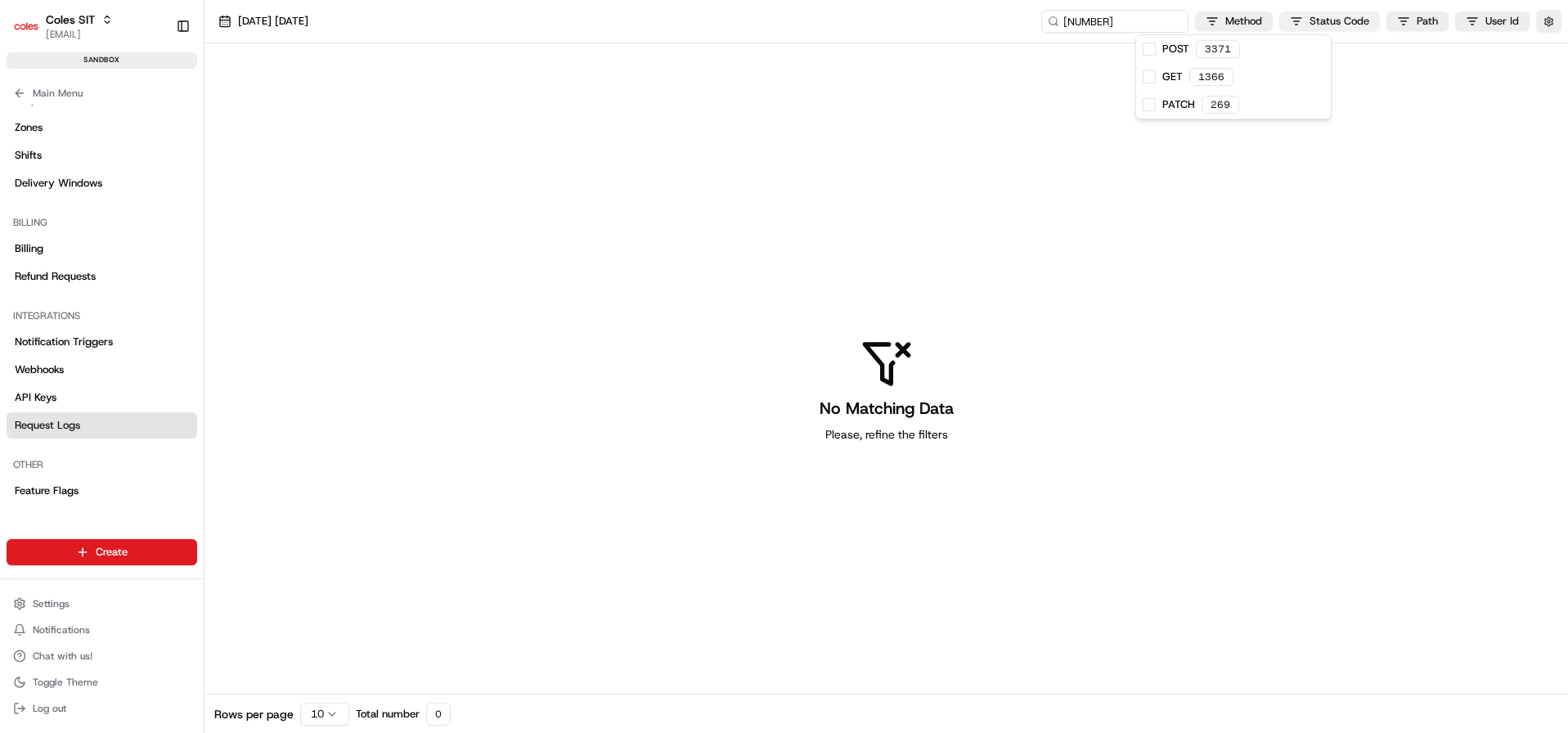 type 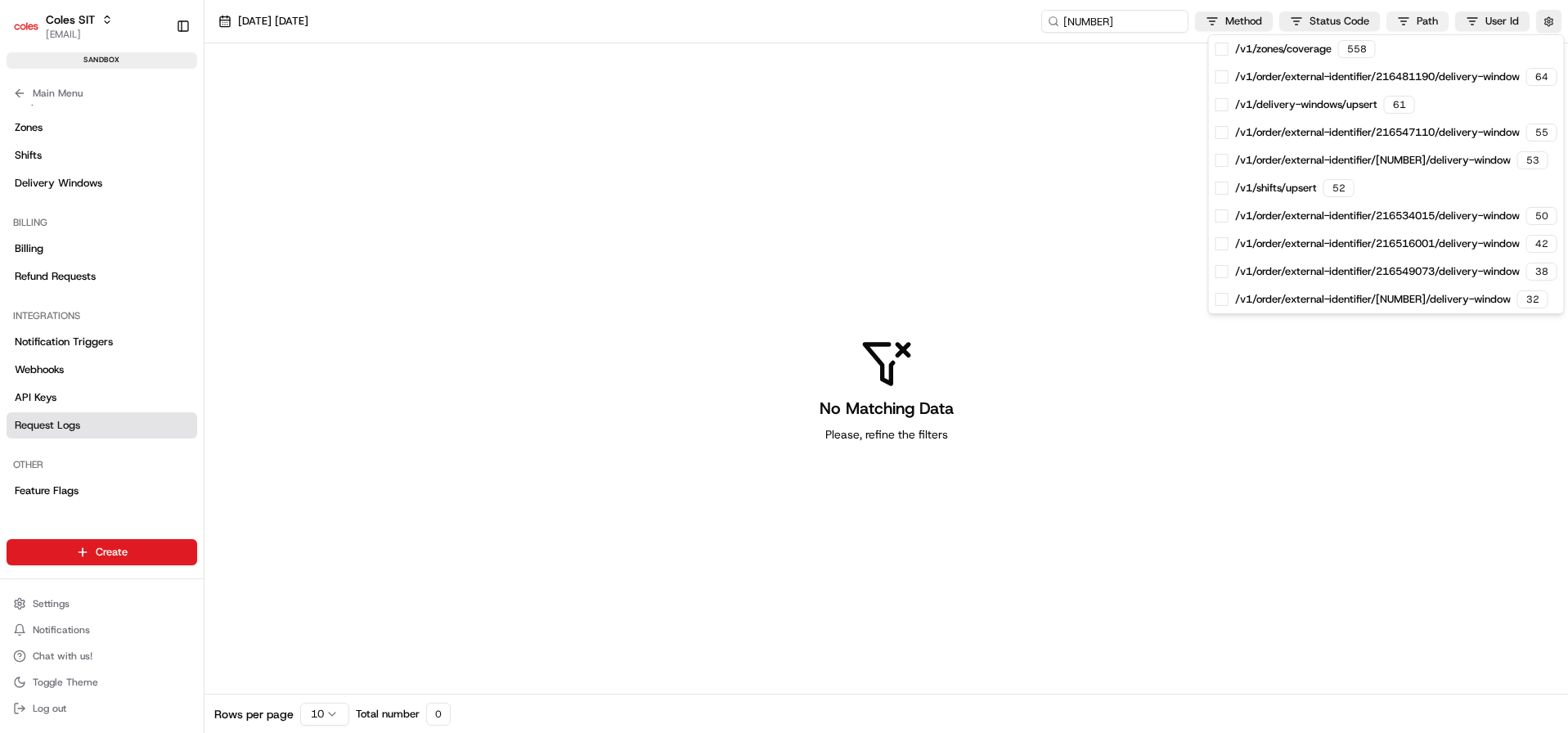 click on "Coles SIT [EMAIL] Toggle Sidebar sandbox Orders Deliveries Providers Nash AI Product Catalog Analytics Favorites Main Menu Members & Organization Organization Users Roles Preferences Customization Portal Tracking Orchestration Automations Dispatch Strategy Optimization Strategy Shipping Labels Manifest Locations Pickup Locations Dropoff Locations Zones Shifts Delivery Windows Billing Billing Refund Requests Integrations Notification Triggers Webhooks API Keys Request Logs Other Feature Flags Create Settings Notifications Chat with us! Toggle Theme Log out [DATE] [DATE] [NUMBER] Method Status Code Path User Id No Matching Data Please, refine the filters Rows per page 10 Total number 0
/v1/zones/coverage [NUMBER] /v1/order/external-identifier/[NUMBER]/delivery-window [NUMBER] /v1/delivery-windows/upsert [NUMBER] /v1/order/external-identifier/[NUMBER]/delivery-window [NUMBER] [NUMBER] /v1/shifts/upsert [NUMBER] [NUMBER] [NUMBER] [NUMBER] [NUMBER]" at bounding box center (784, 366) 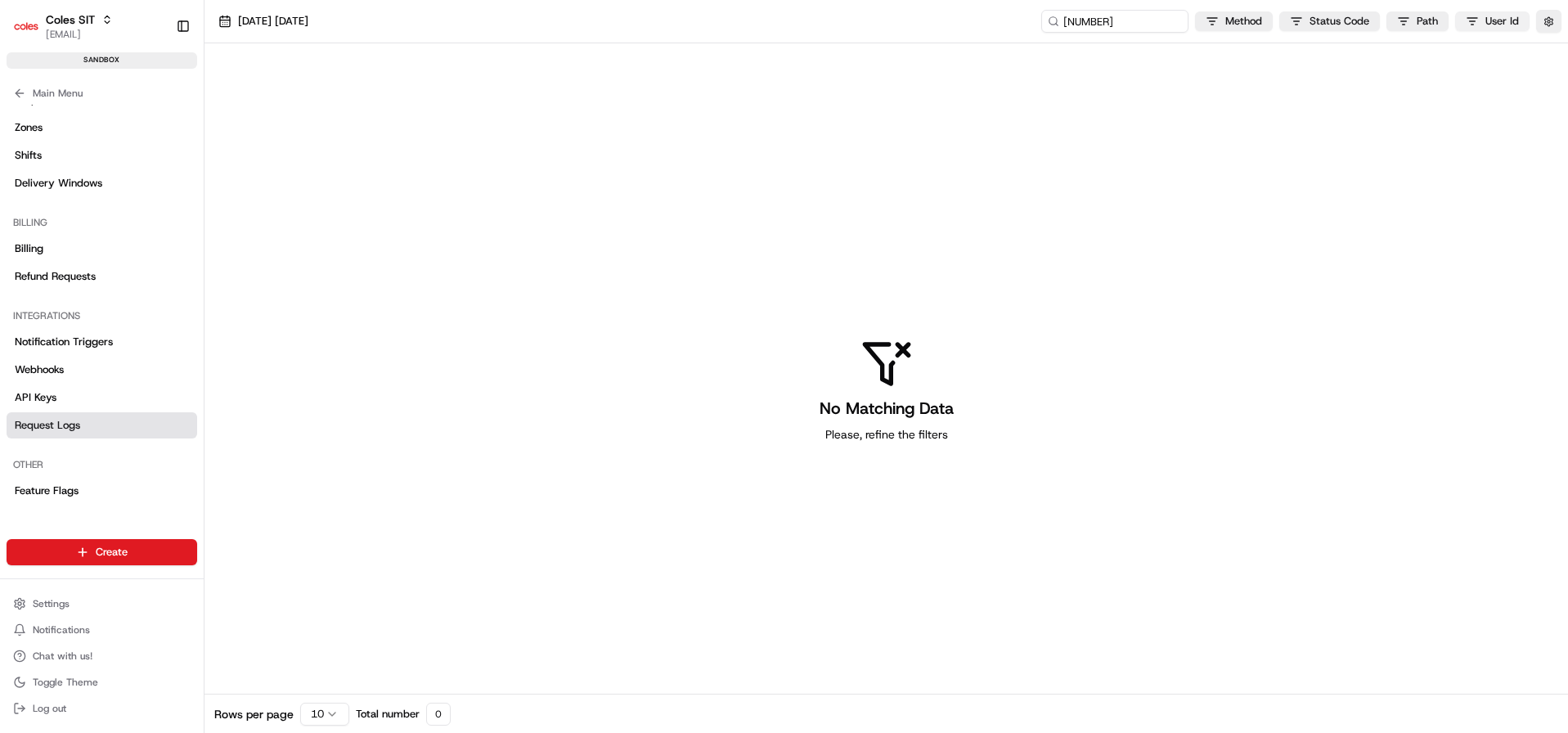click on "Coles SIT [EMAIL] Toggle Sidebar sandbox Orders Deliveries Providers Nash AI Product Catalog Analytics Favorites Main Menu Members & Organization Organization Users Roles Preferences Customization Portal Tracking Orchestration Automations Dispatch Strategy Optimization Strategy Shipping Labels Manifest Locations Pickup Locations Dropoff Locations Zones Shifts Delivery Windows Billing Billing Refund Requests Integrations Notification Triggers Webhooks API Keys Request Logs Other Feature Flags Create Settings Notifications Chat with us! Toggle Theme Log out [DATE] [DATE] [NUMBER] Method Status Code Path User Id No Matching Data Please, refine the filters Rows per page 10 Total number 0" at bounding box center [784, 366] 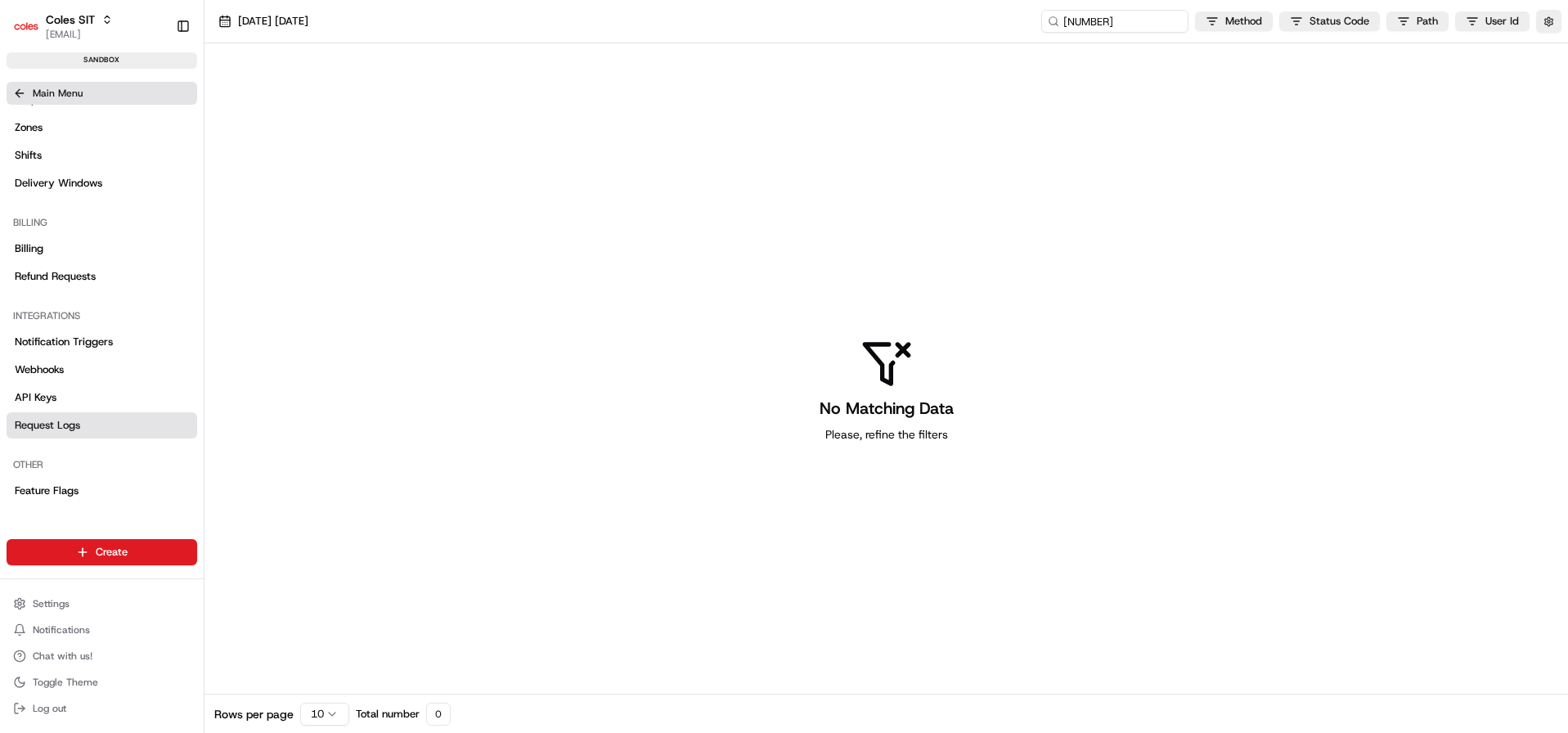 click on "Main Menu" at bounding box center [101, 93] 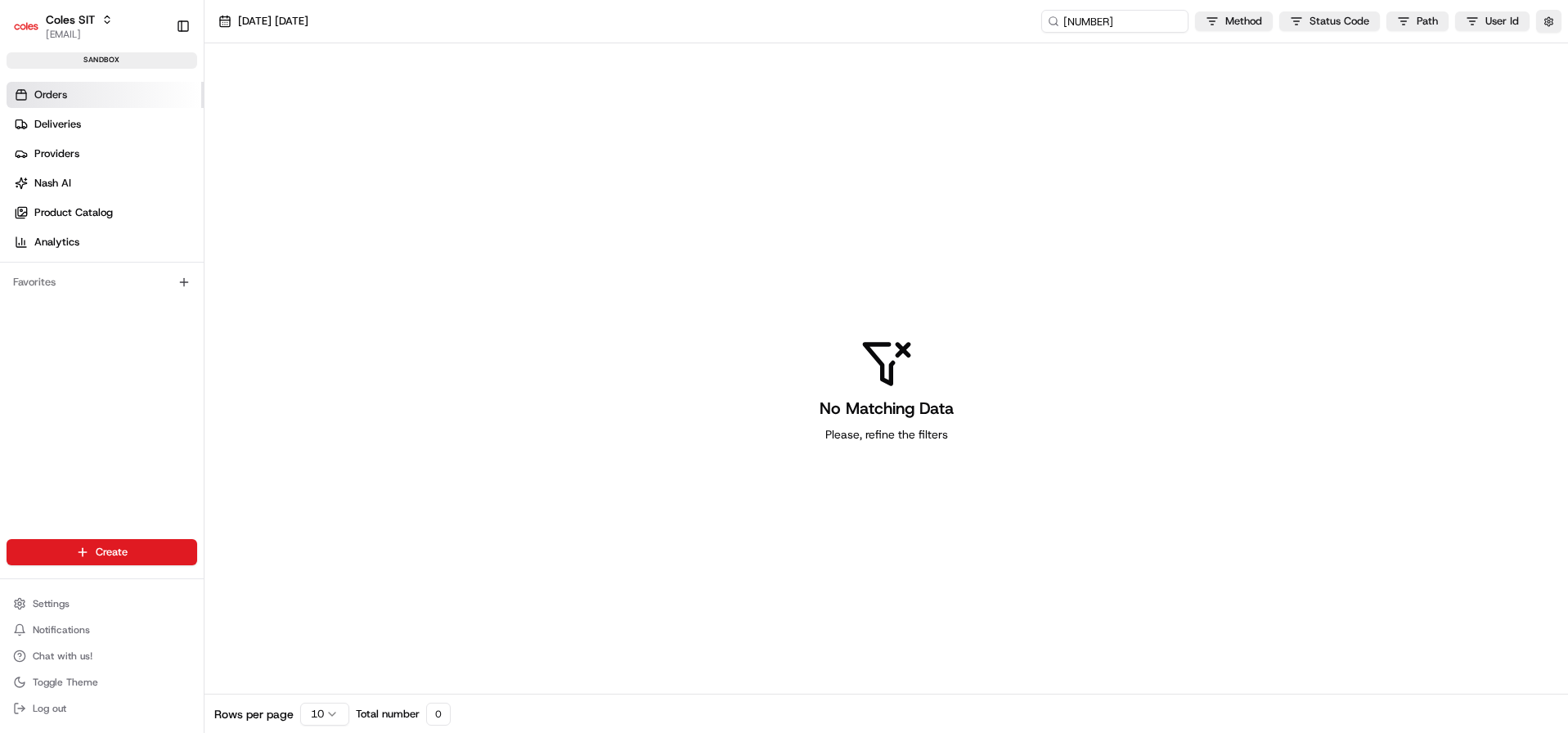 click on "Orders" at bounding box center [51, 95] 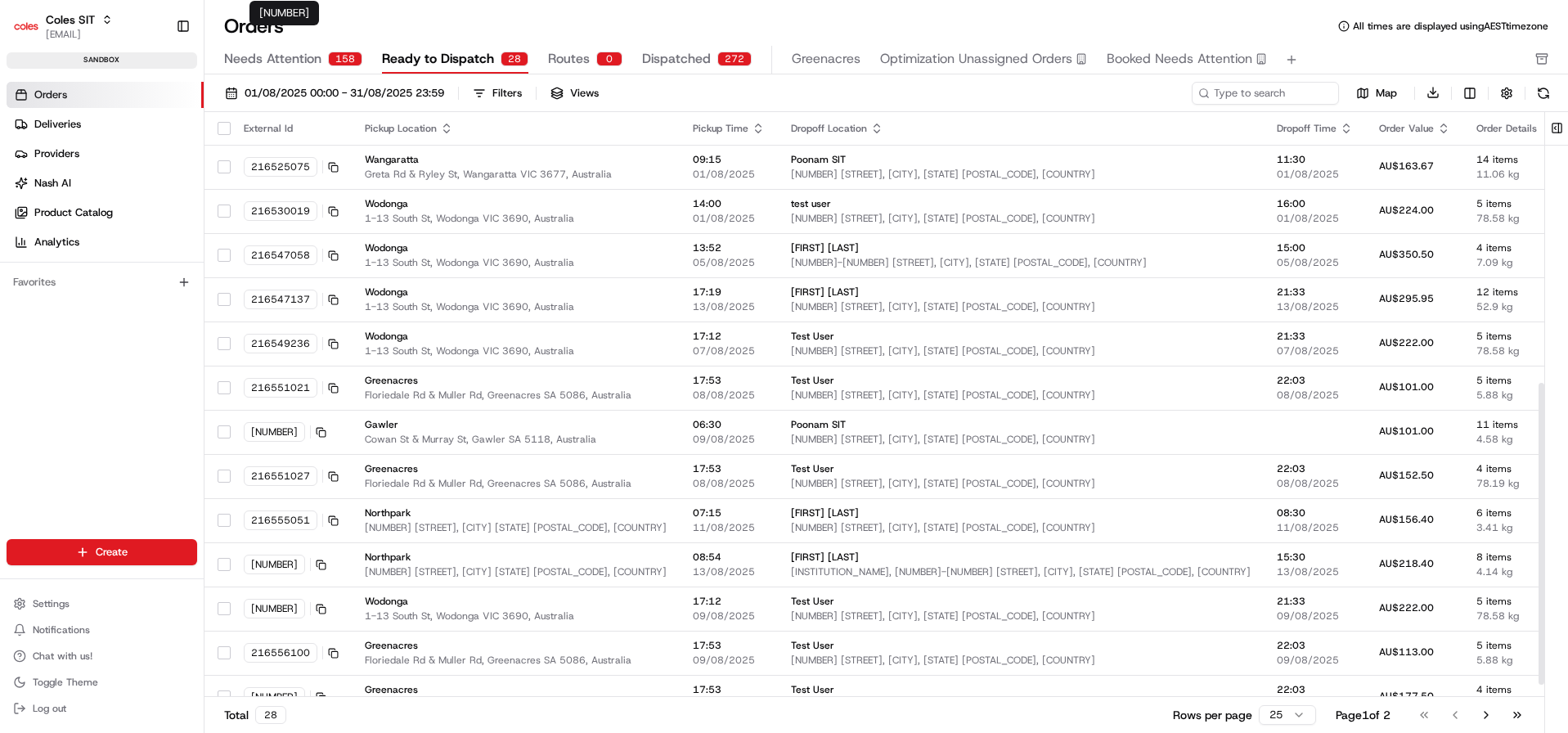 scroll, scrollTop: 551, scrollLeft: 0, axis: vertical 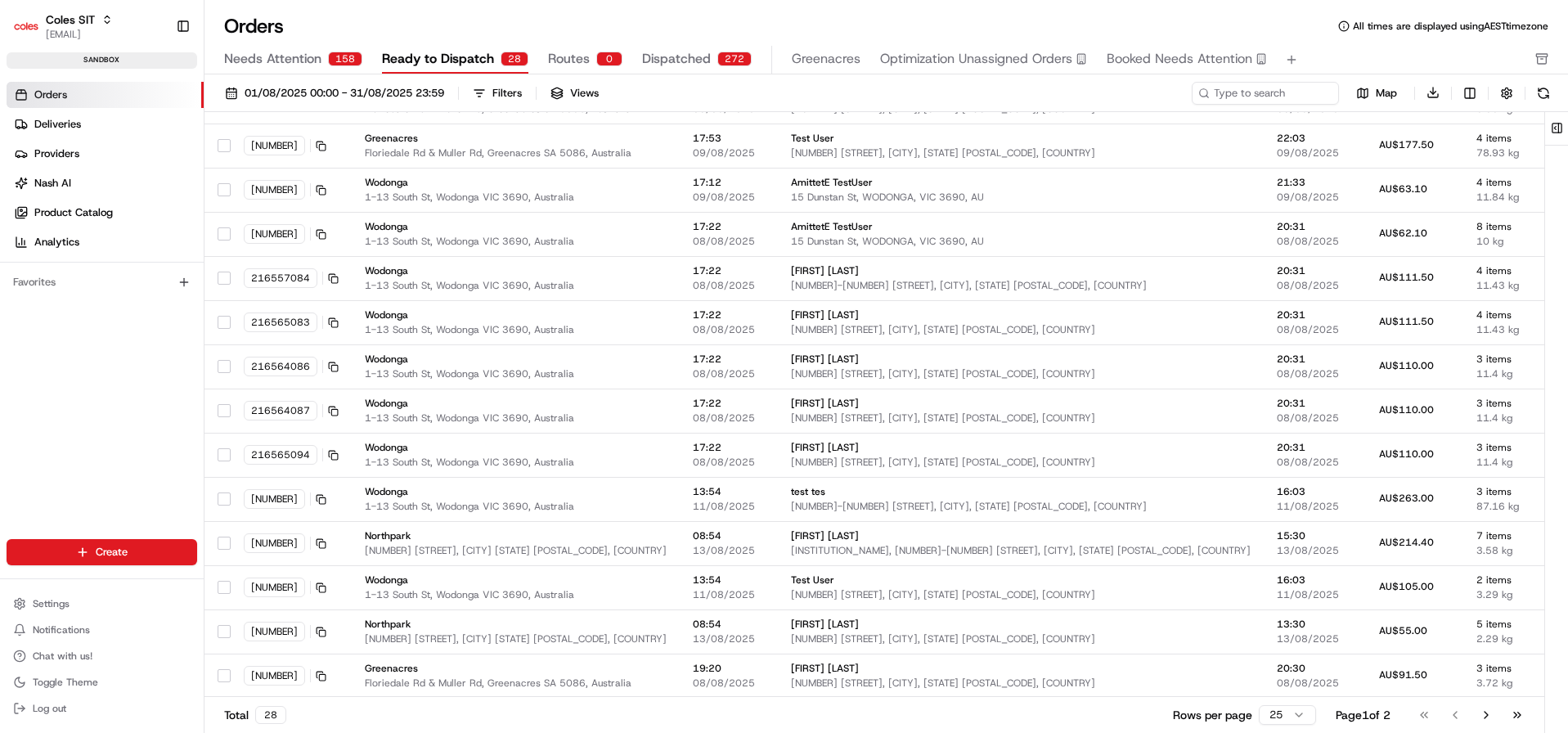click on "Coles SIT [EMAIL] Toggle Sidebar sandbox Orders Deliveries Providers Nash AI Product Catalog Analytics Favorites Main Menu Members & Organization Organization Users Roles Preferences Customization Portal Tracking Orchestration Automations Dispatch Strategy Optimization Strategy Shipping Labels Manifest Locations Pickup Locations Dropoff Locations Zones Shifts Delivery Windows Billing Billing Refund Requests Integrations Notification Triggers Webhooks API Keys Request Logs Other Feature Flags Create Settings Notifications Chat with us! Toggle Theme Log out Orders All times are displayed using AEST timezone Needs Attention [NUMBER] Ready to Dispatch [NUMBER] Routes [NUMBER] Dispatched [NUMBER] [CITY] Optimization Unassigned Orders Booked Needs Attention [DATE] [DATE] Filters Views Map Download External Id Pickup Location Pickup Time Dropoff Location Dropoff Time Order Value Order Details Delivery Details Route Provider Actions [NUMBER] [CITY] [TIME] [DATE] [EMAIL] [TIME]" at bounding box center (784, 366) 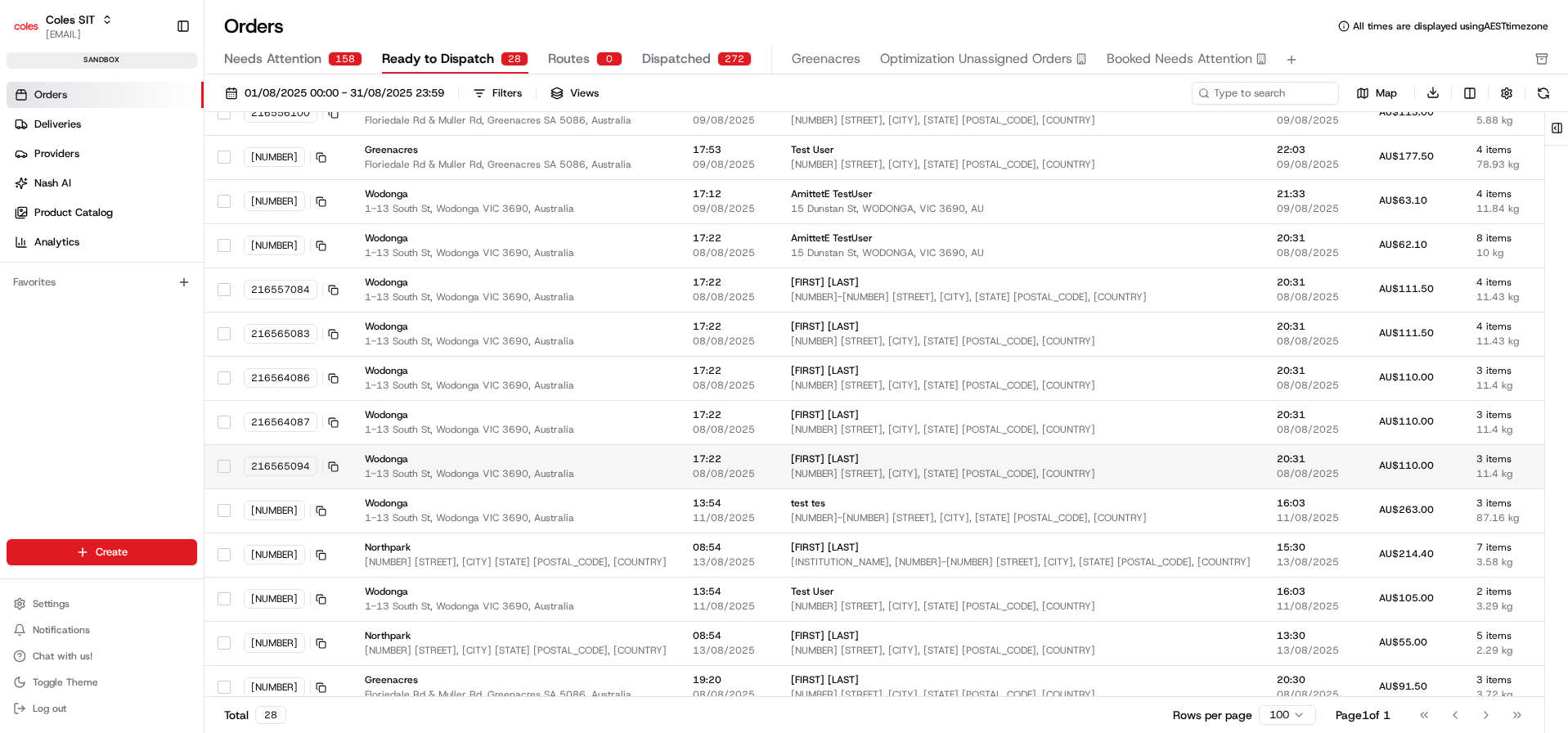 scroll, scrollTop: 684, scrollLeft: 0, axis: vertical 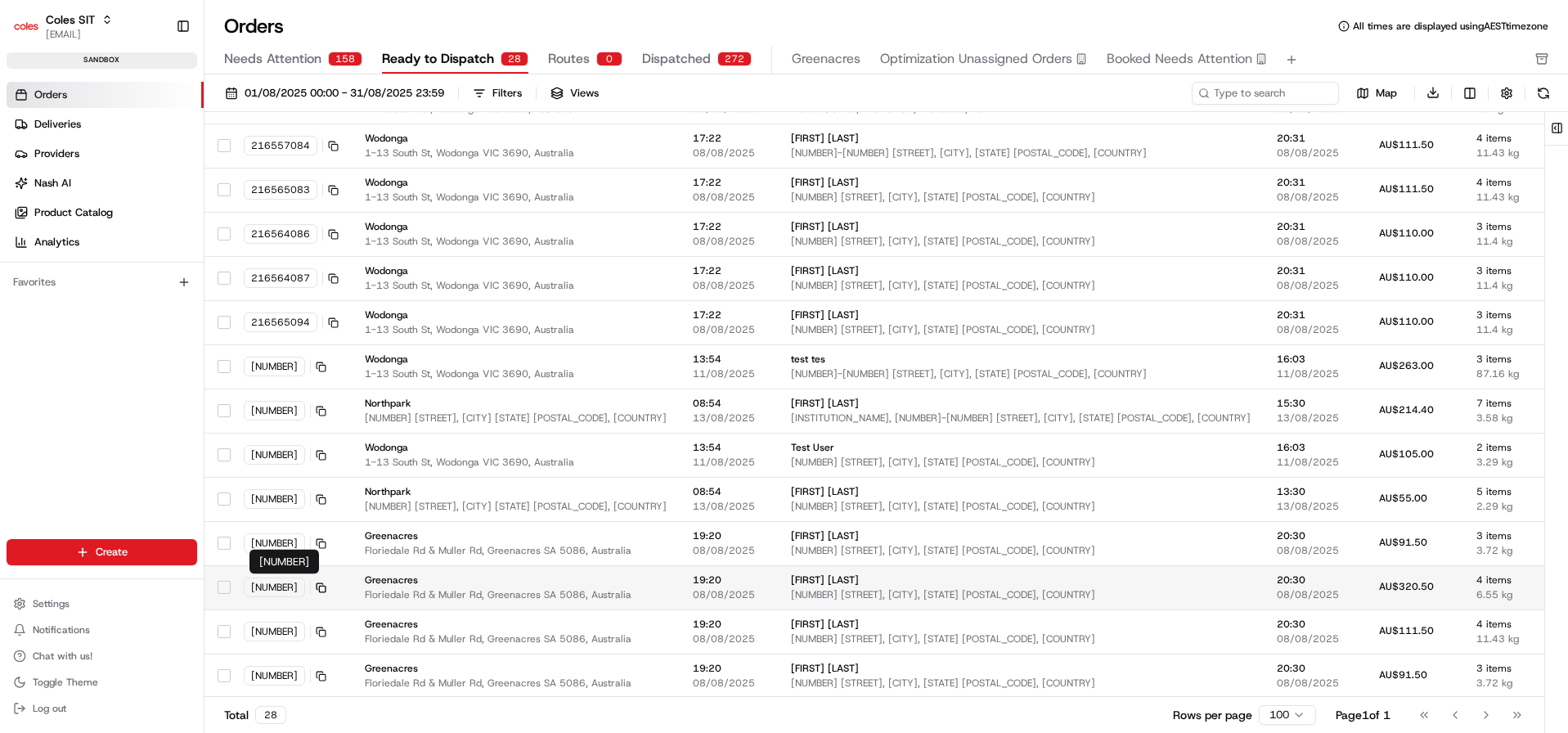 click 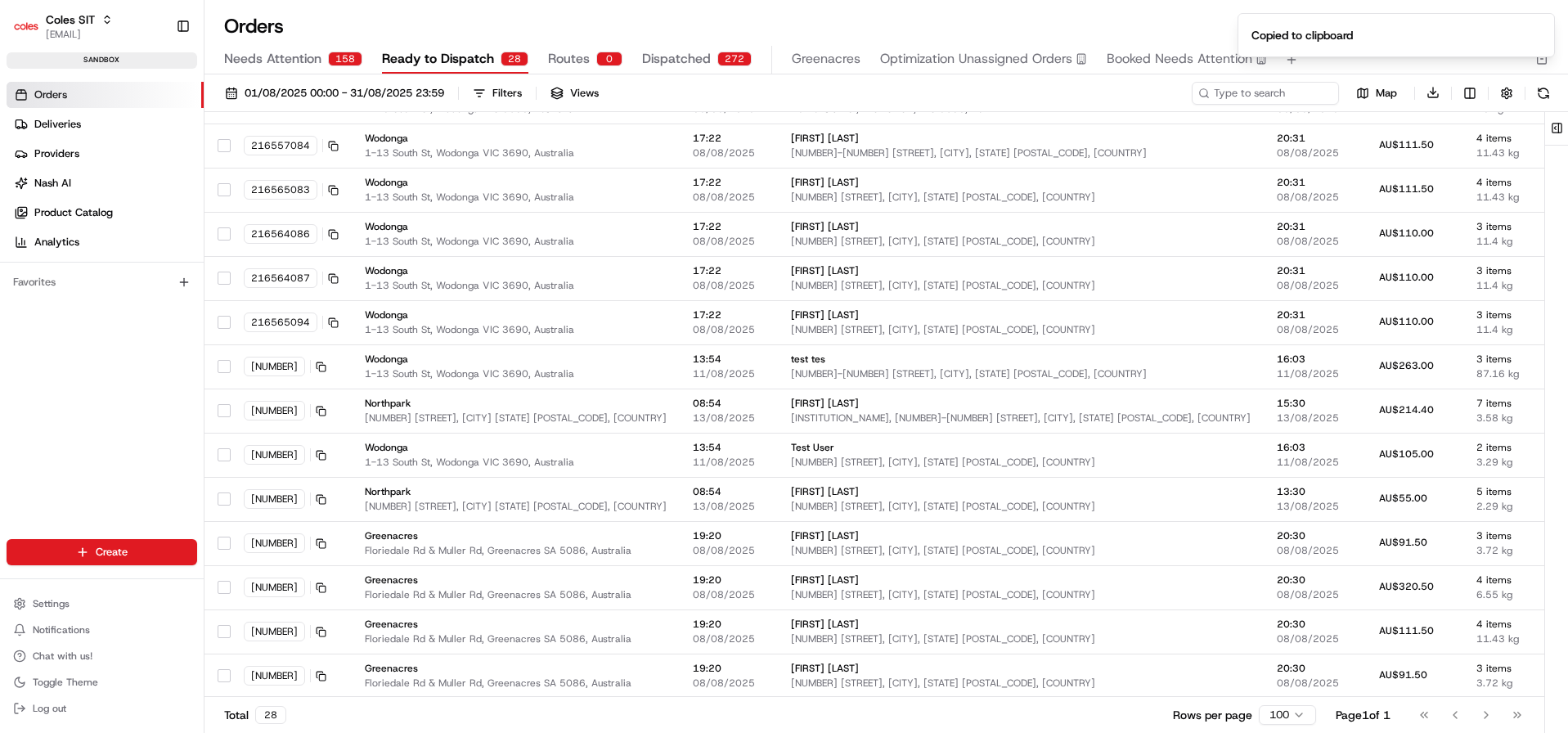 click on "Settings Notifications Chat with us! Toggle Theme Log out" at bounding box center [101, 656] 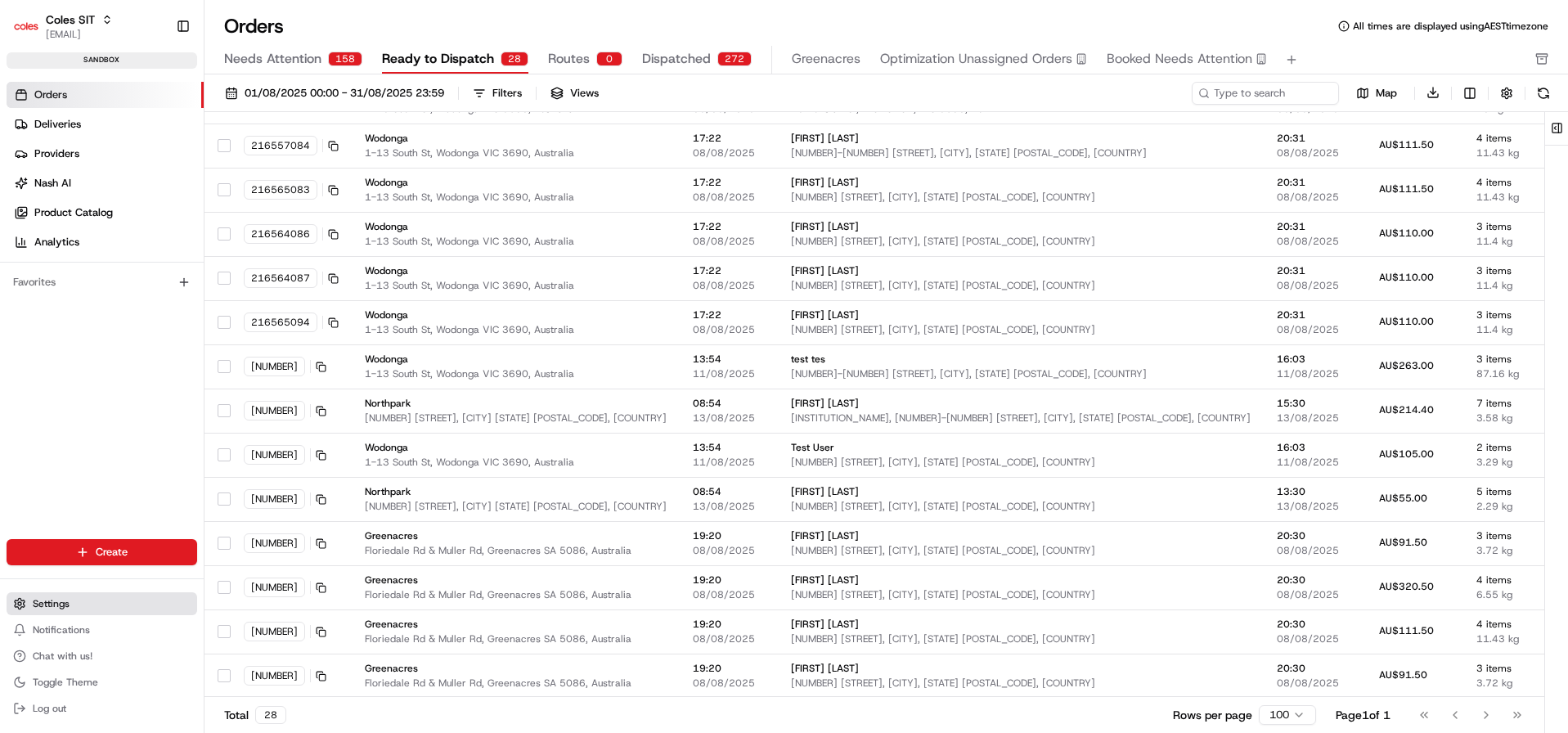 click on "Settings" at bounding box center (101, 604) 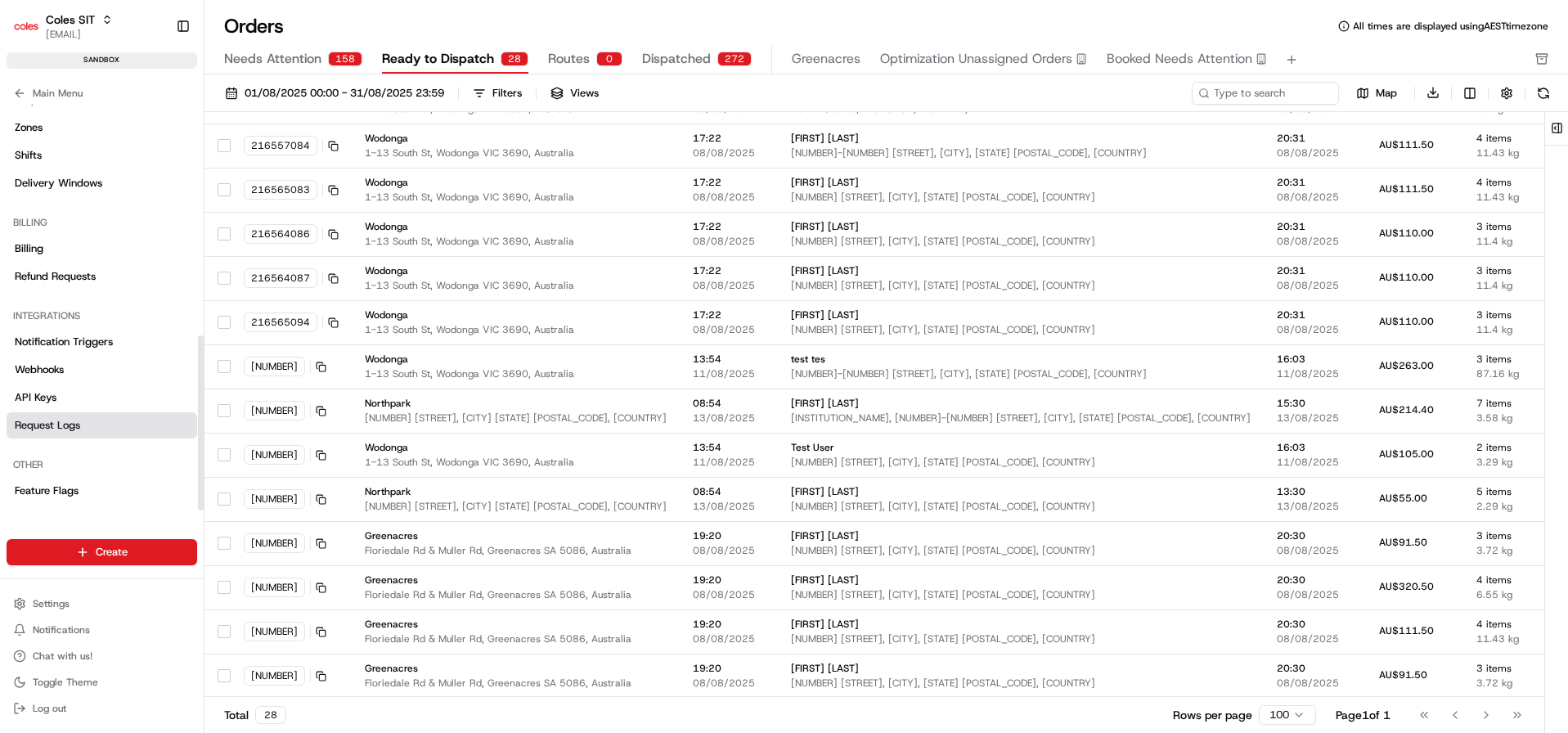 click on "Request Logs" at bounding box center (101, 425) 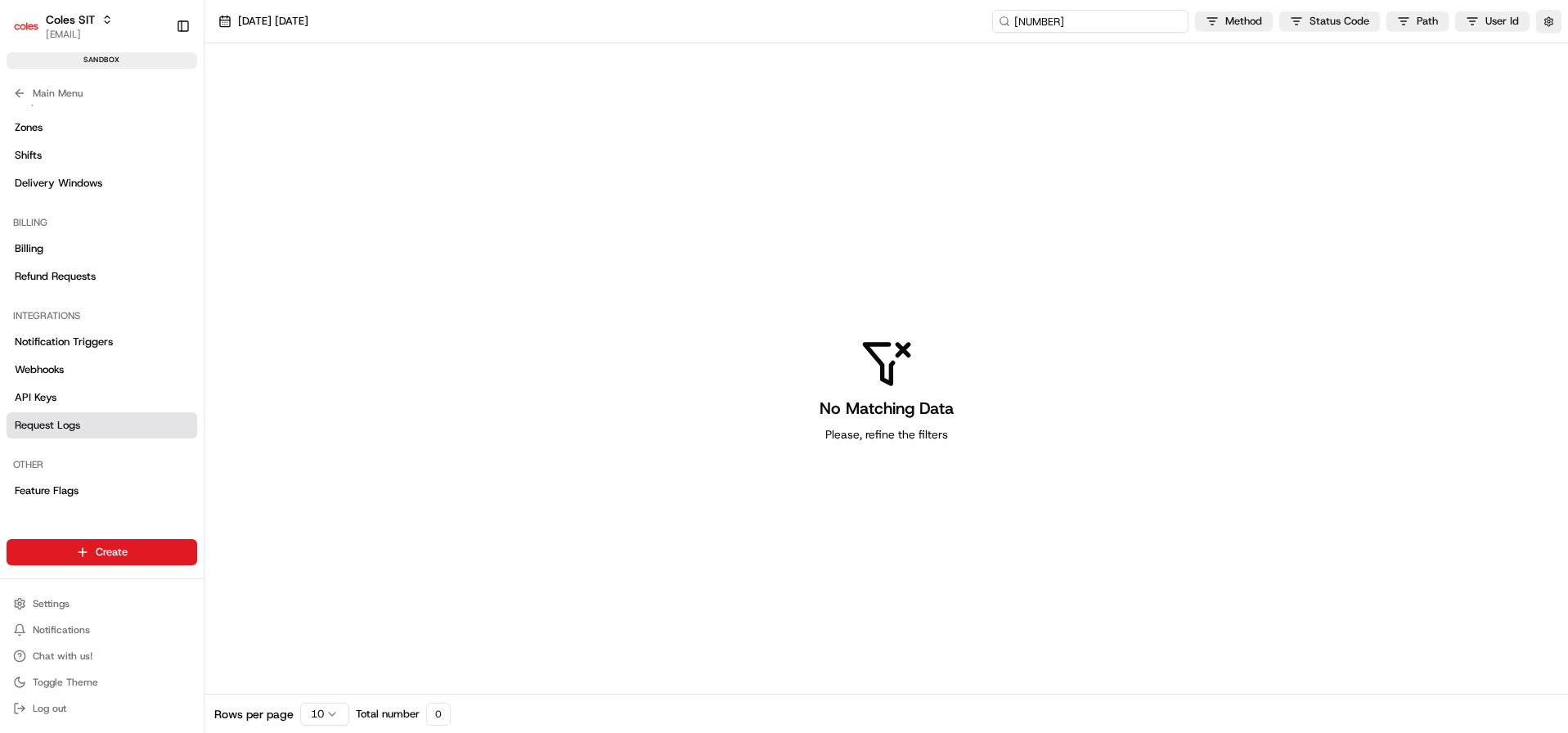 click on "[NUMBER]" at bounding box center (1090, 21) 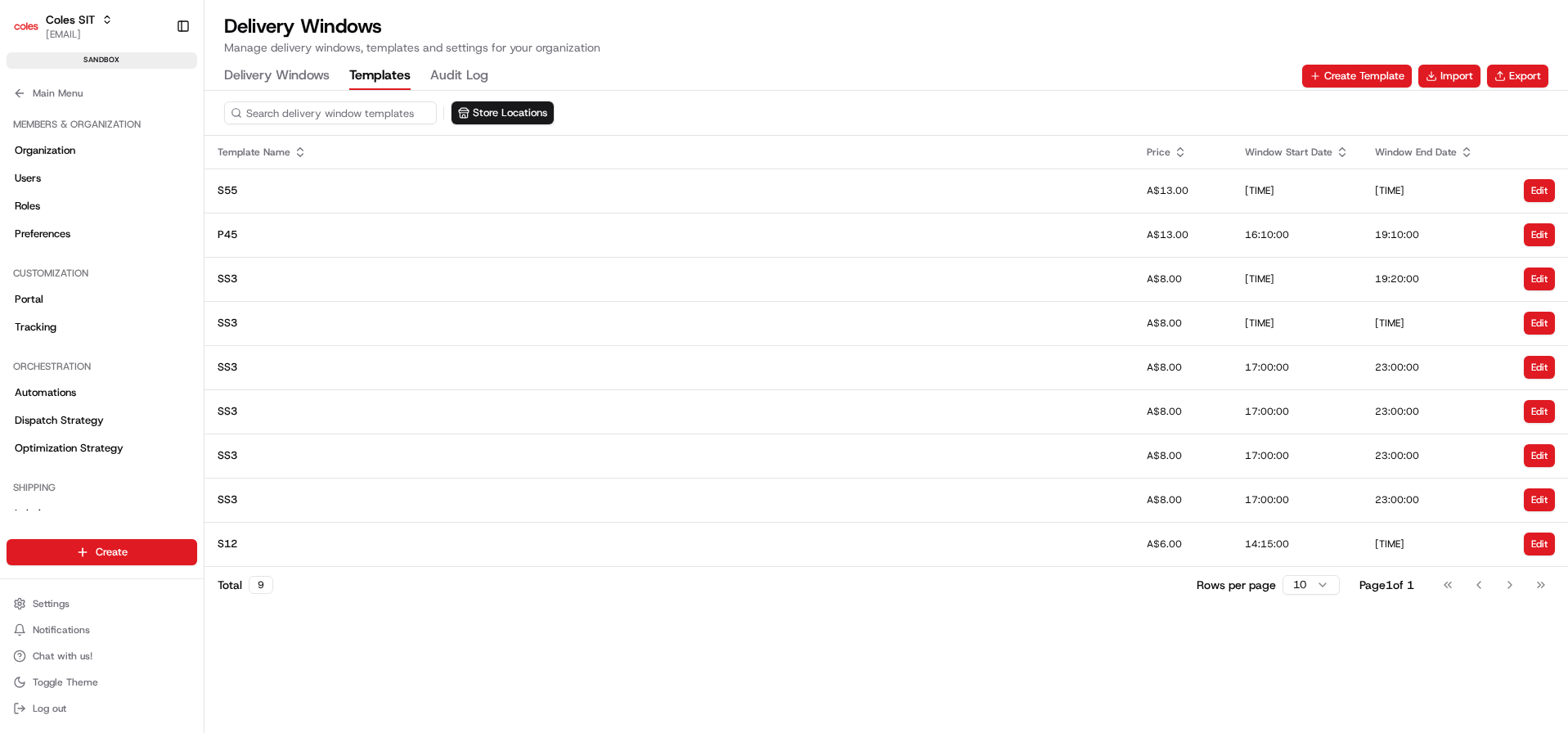 scroll, scrollTop: 0, scrollLeft: 0, axis: both 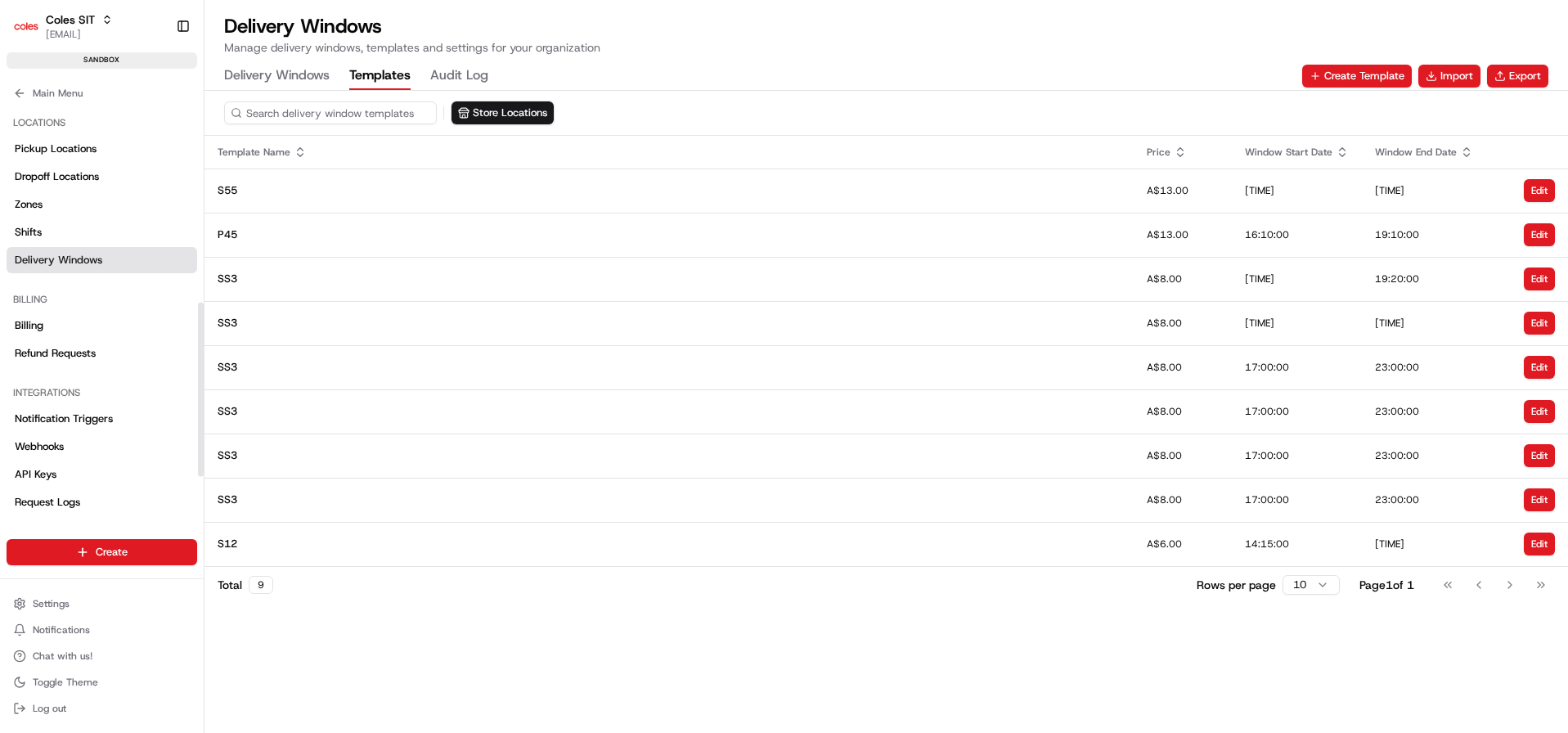 click on "Main Menu" at bounding box center (101, 90) 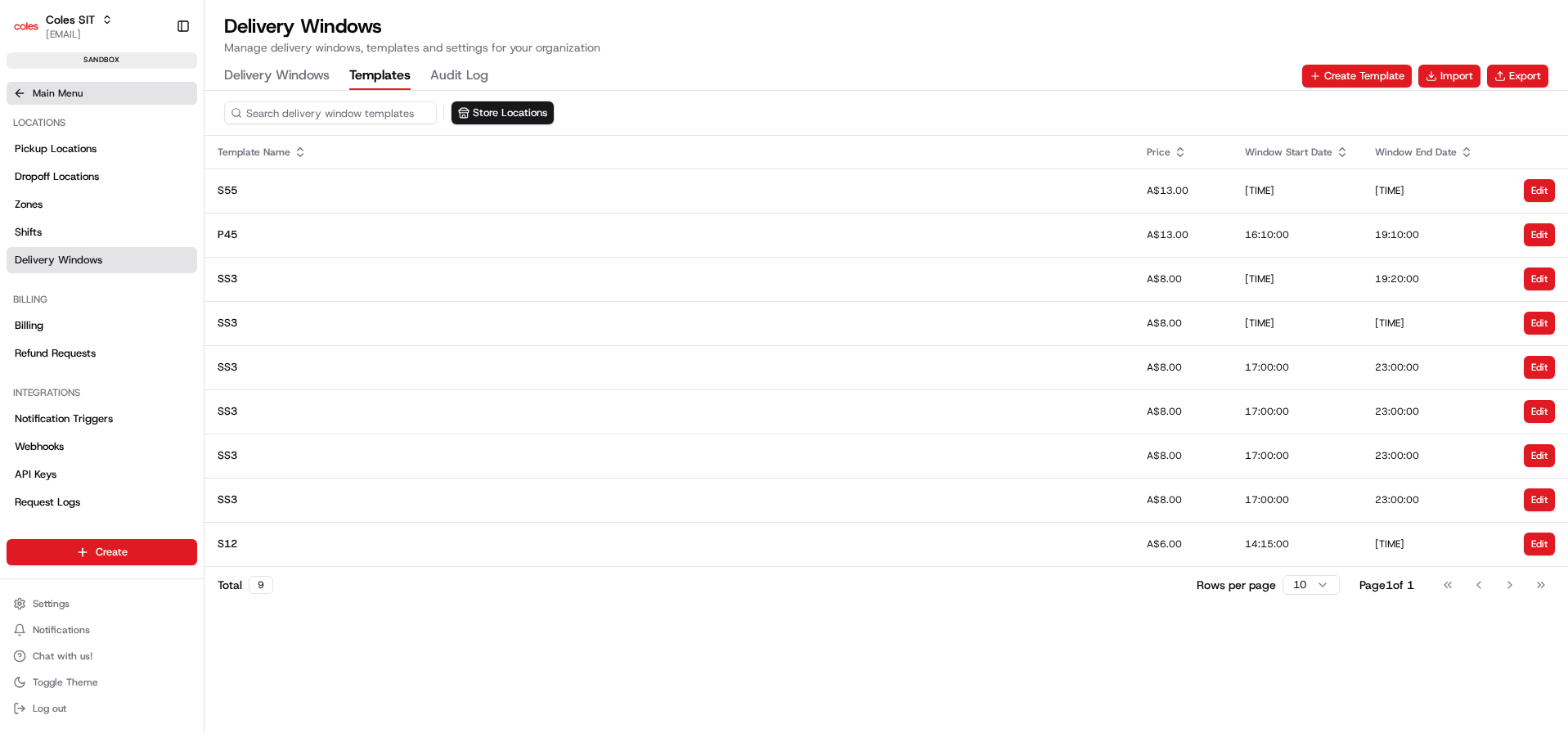 click on "Main Menu" at bounding box center [57, 93] 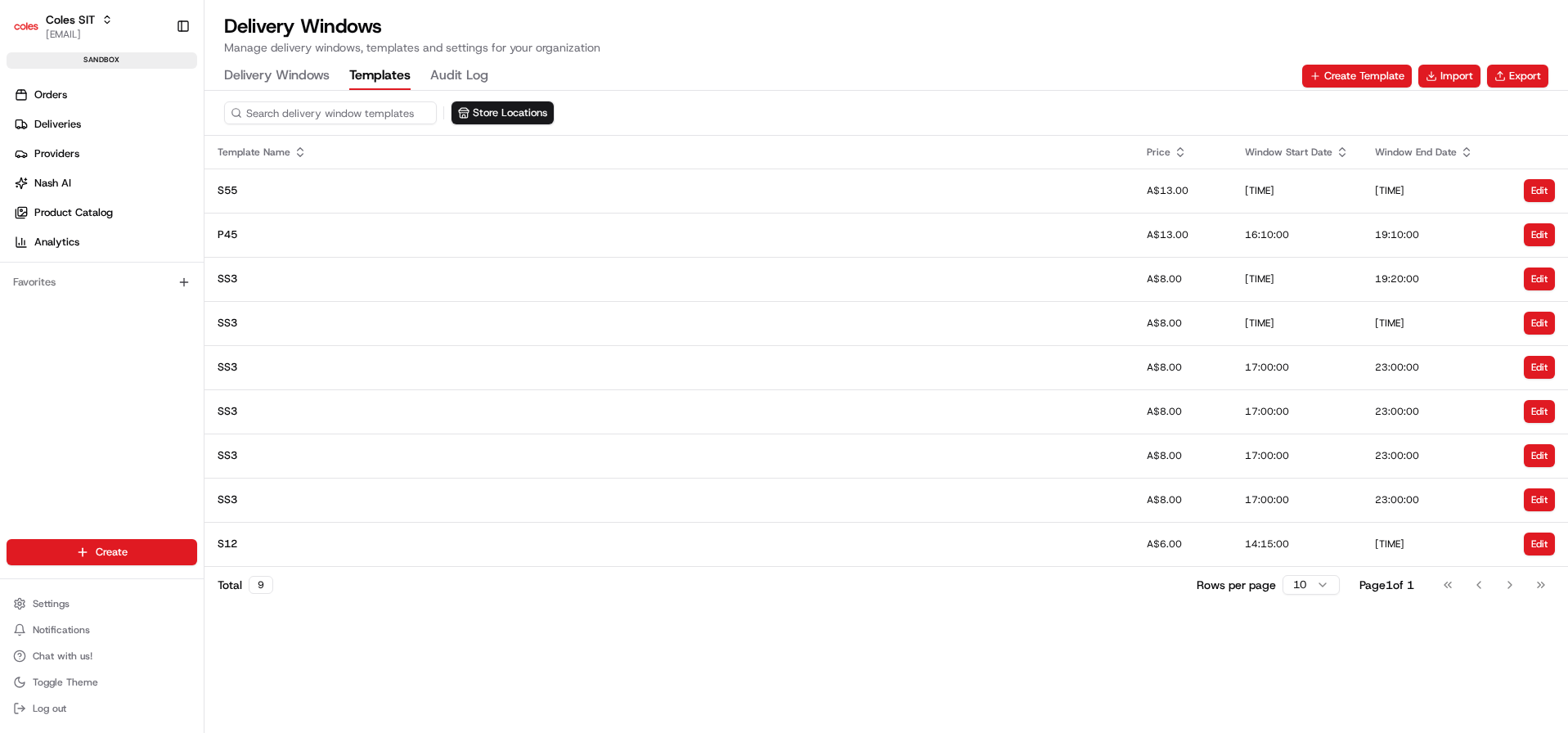 click on "Orders" at bounding box center (51, 95) 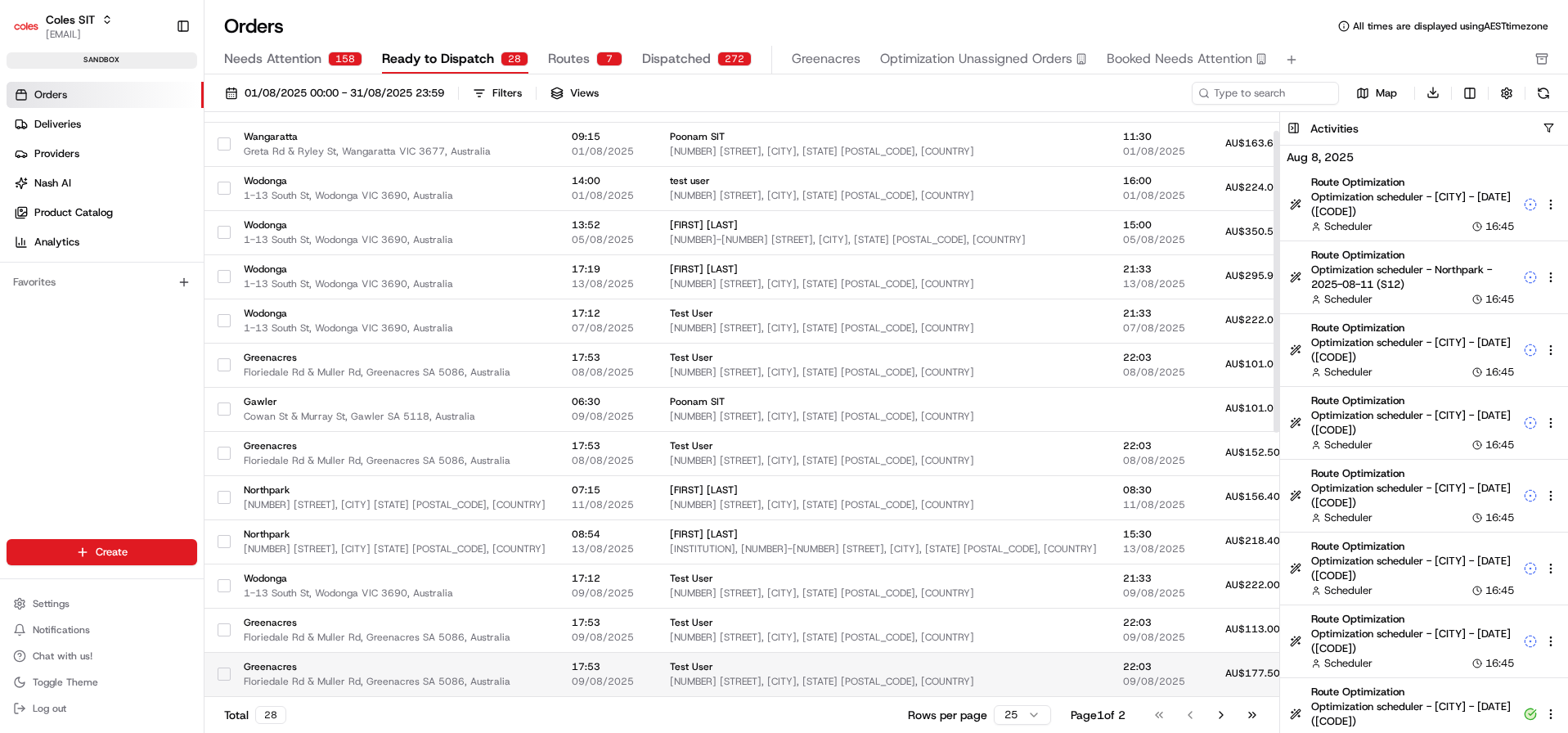 scroll, scrollTop: 36, scrollLeft: 0, axis: vertical 